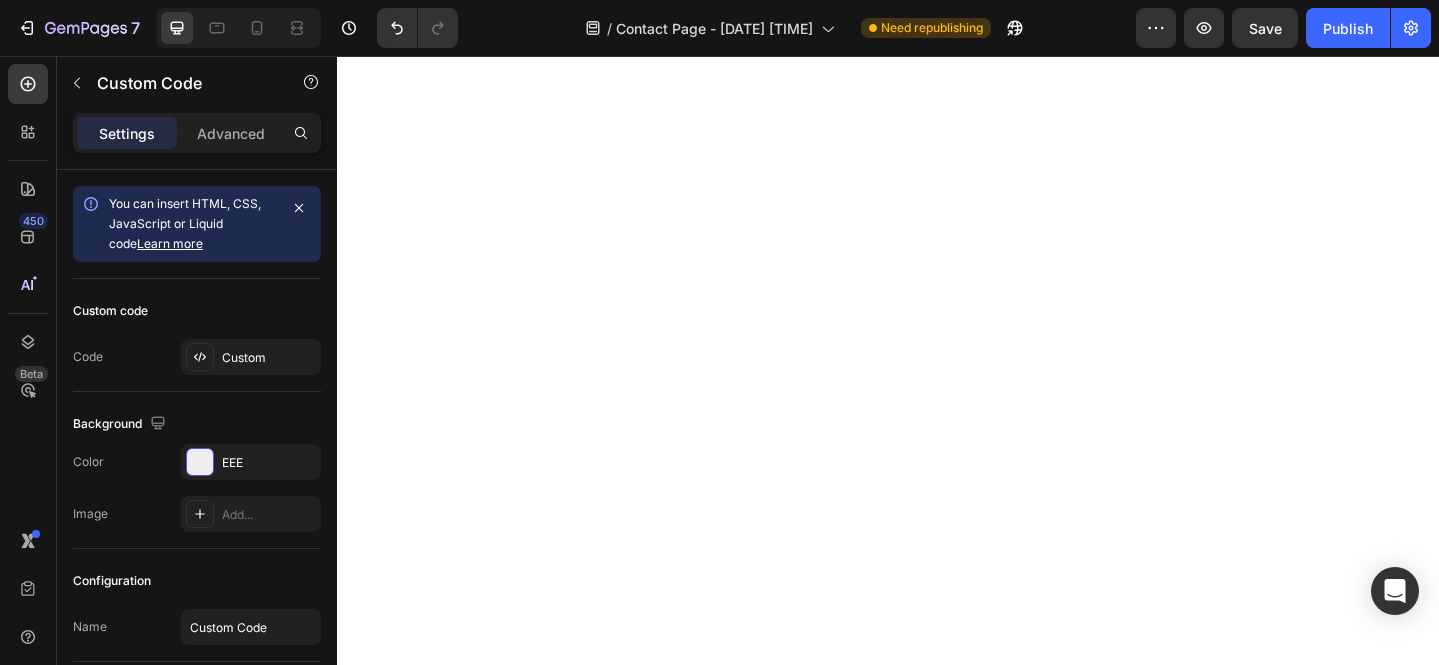 scroll, scrollTop: 0, scrollLeft: 0, axis: both 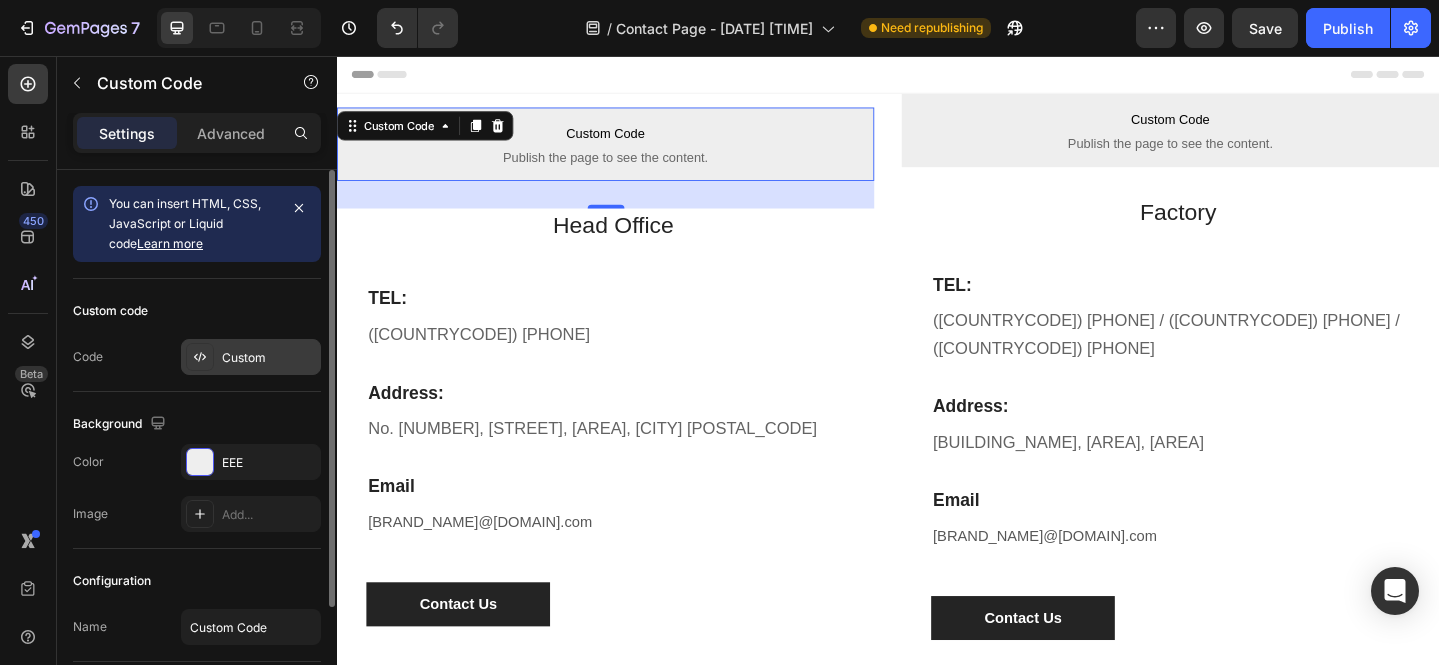 click on "Custom" at bounding box center [251, 357] 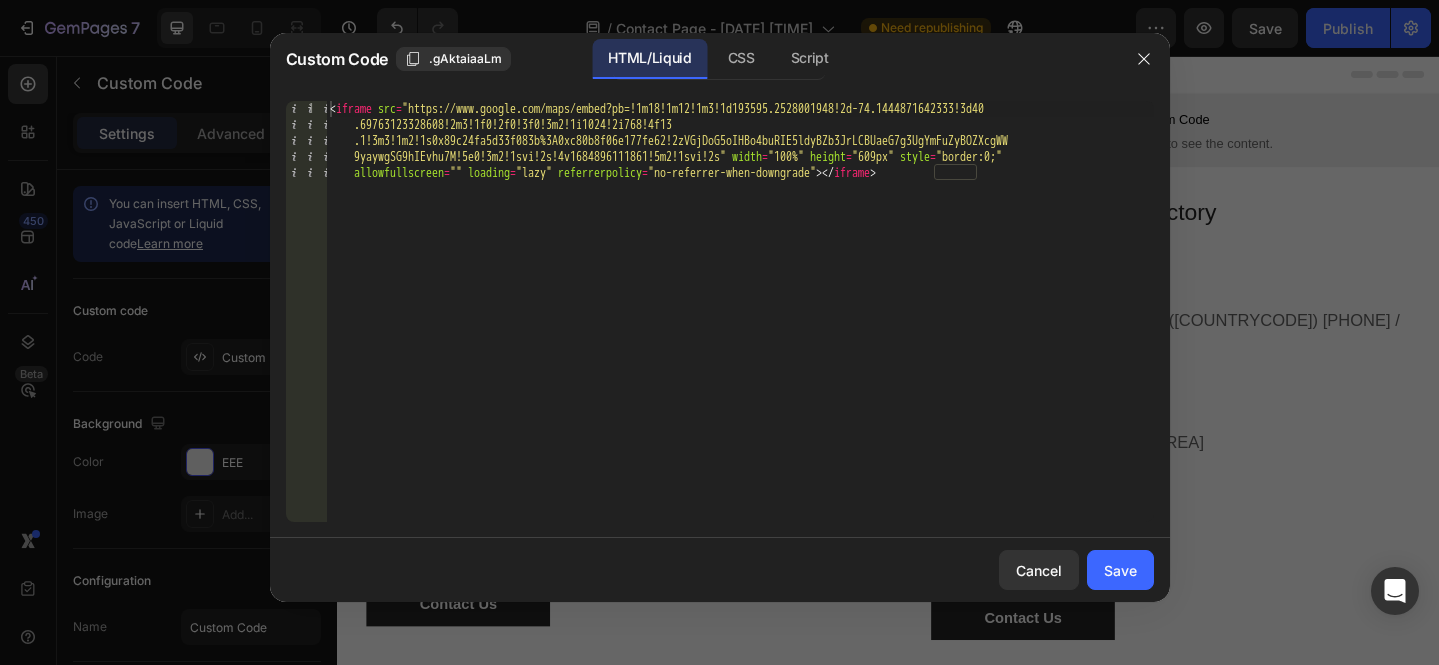 click on "< iframe   src = "https://www.google.com/maps/embed?pb=!1m18!1m12!1m3!1d193595.2528001948!2d-74.1444871642333!3d40   .69763123328608!2m3!1f0!2f0!3f0!3m2!1i1024!2i768!4f13   .1!3m3!1m2!1s0x89c24fa5d33f083b%3A0xc80b8f06e177fe62!2zVGjDoG5oIHBo4buRIE5ldyBZb3JrLCBUaeG7g3UgYmFuZyBOZXcgWW      9yaywgSG9hIEvhu7M!5e0!3m2!1svi!2s!4v1684896111861!5m2!1svi!2s"   width = "100%"   height = "609px"   style = "border:0;"        allowfullscreen = ""   loading = "lazy"   referrerpolicy = "no-referrer-when-downgrade" > < / iframe >" at bounding box center [740, 391] 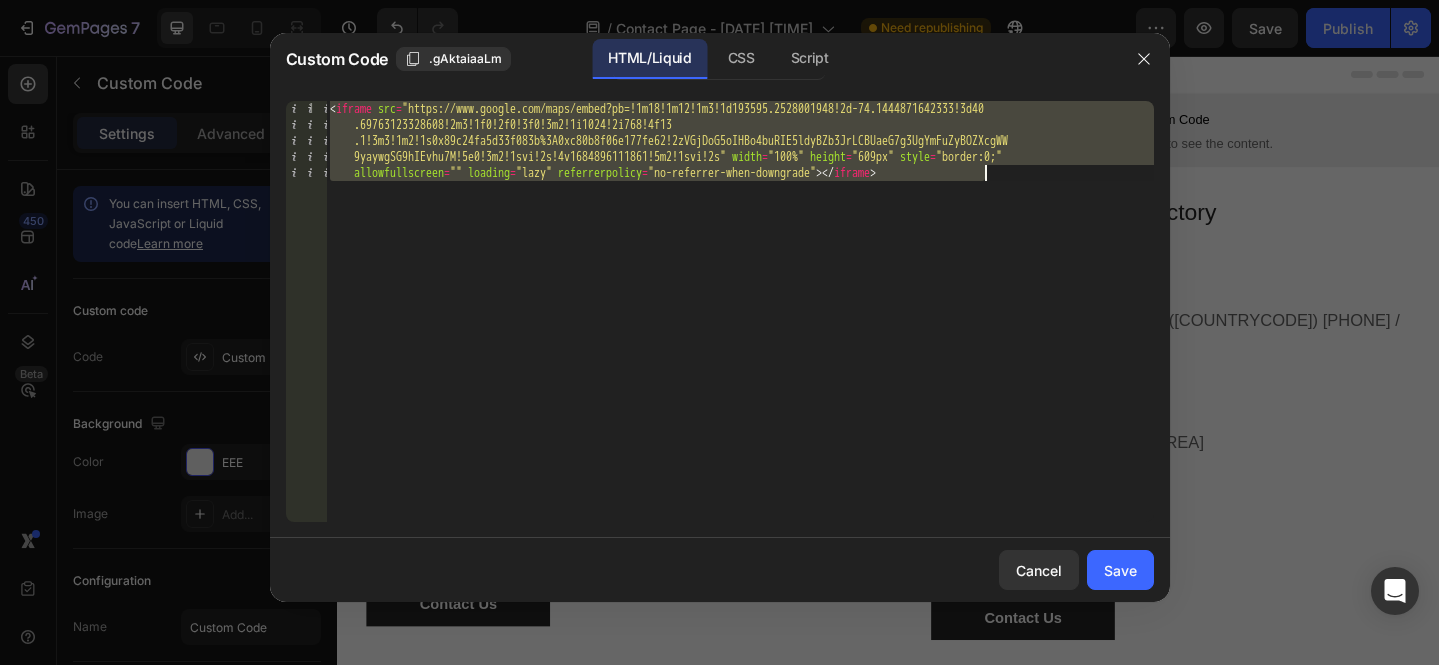 click on "< iframe   src = "https://www.google.com/maps/embed?pb=!1m18!1m12!1m3!1d193595.2528001948!2d-74.1444871642333!3d40   .69763123328608!2m3!1f0!2f0!3f0!3m2!1i1024!2i768!4f13   .1!3m3!1m2!1s0x89c24fa5d33f083b%3A0xc80b8f06e177fe62!2zVGjDoG5oIHBo4buRIE5ldyBZb3JrLCBUaeG7g3UgYmFuZyBOZXcgWW      9yaywgSG9hIEvhu7M!5e0!3m2!1svi!2s!4v1684896111861!5m2!1svi!2s"   width = "100%"   height = "609px"   style = "border:0;"        allowfullscreen = ""   loading = "lazy"   referrerpolicy = "no-referrer-when-downgrade" > < / iframe >" at bounding box center (740, 391) 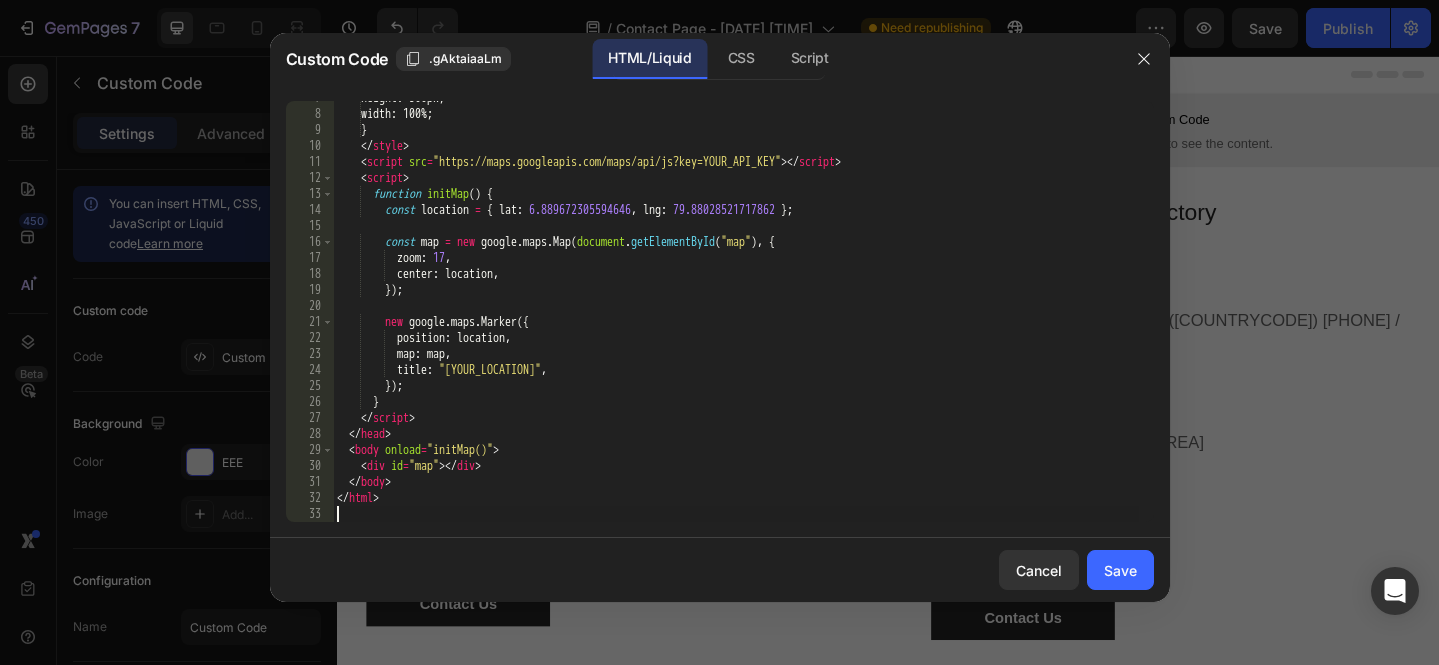 scroll, scrollTop: 107, scrollLeft: 0, axis: vertical 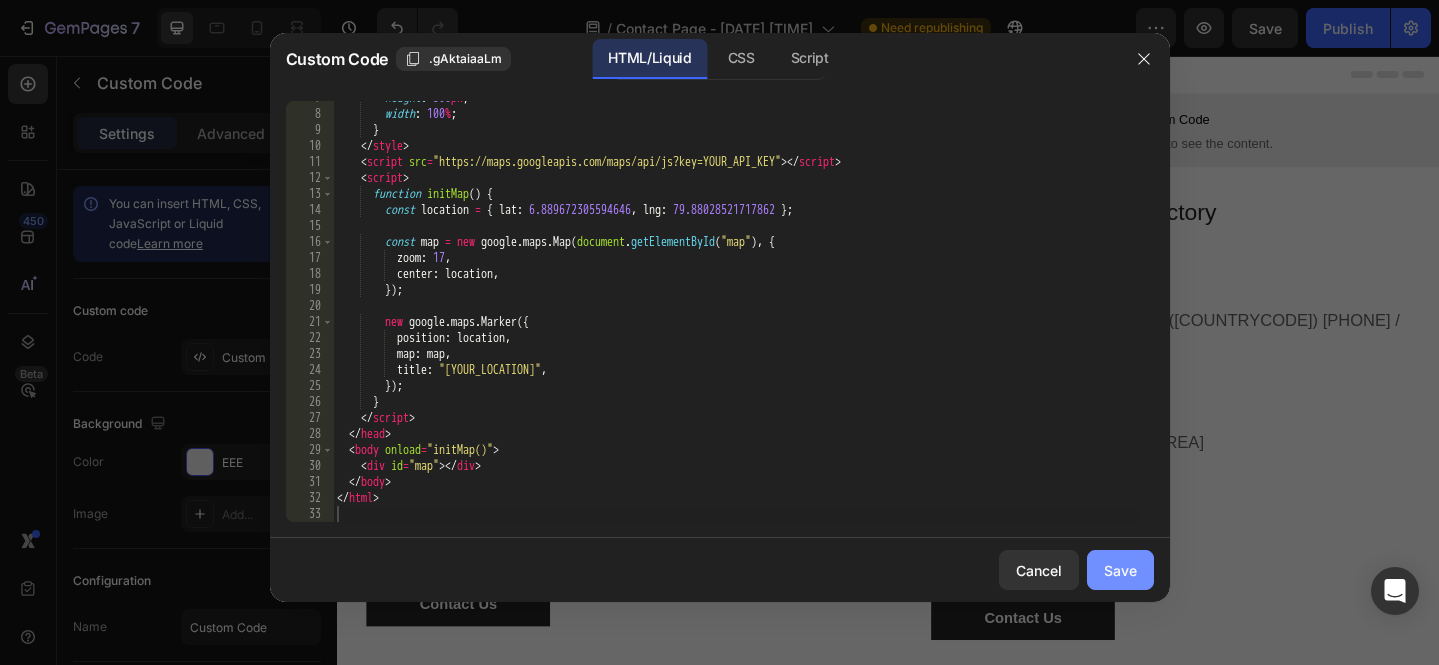 click on "Save" at bounding box center (1120, 570) 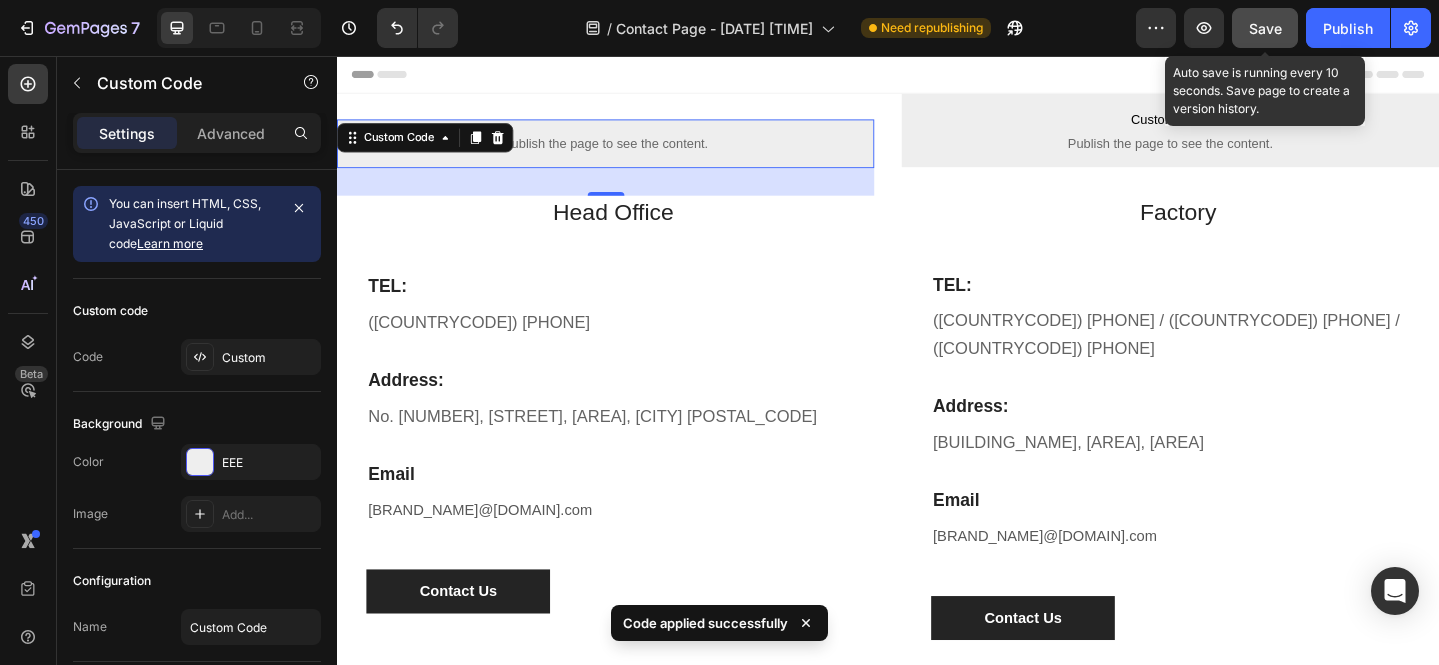 click on "Save" 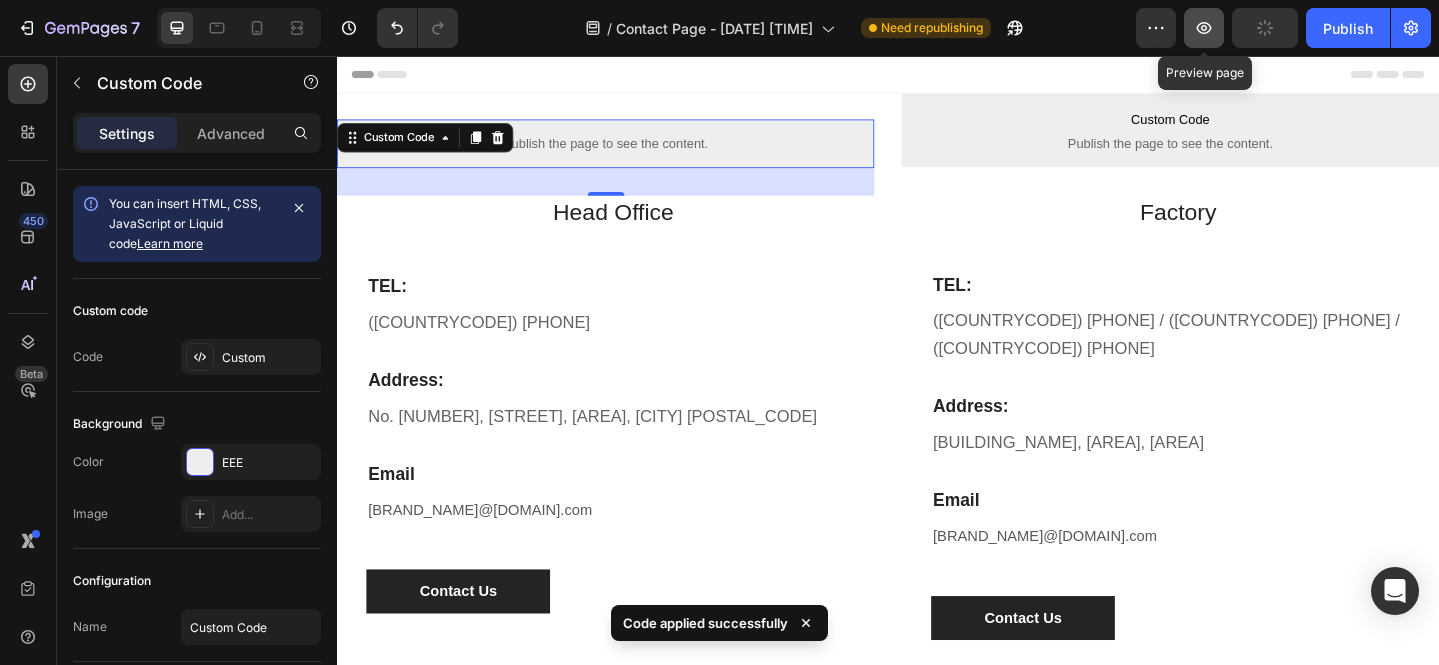 click 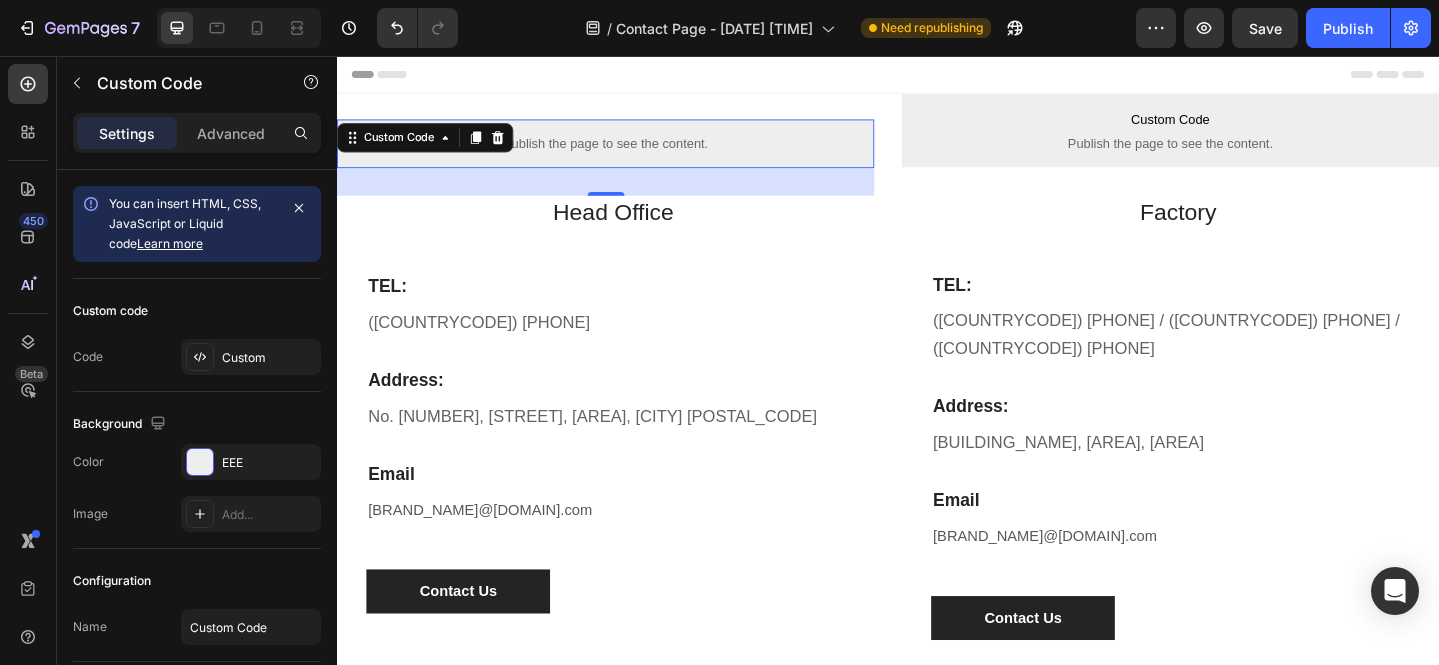 click on "Publish the page to see the content." at bounding box center [629, 151] 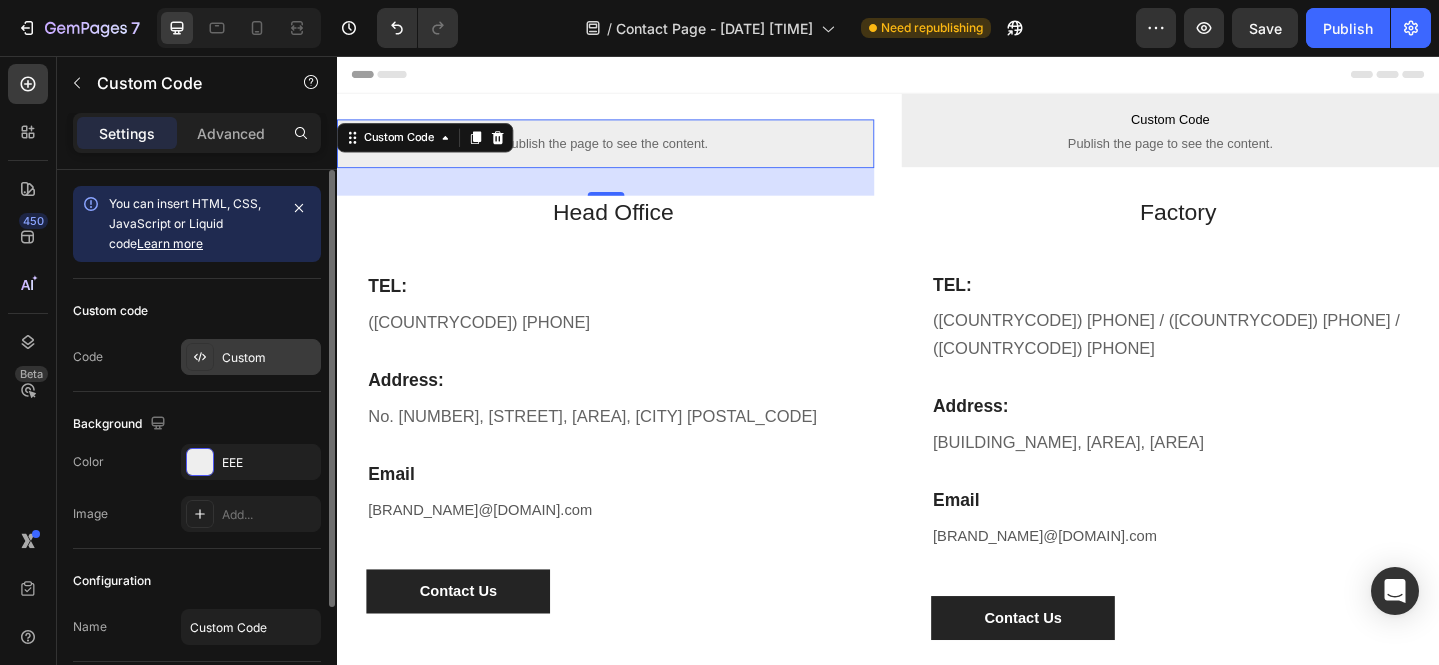 click on "Custom" at bounding box center (269, 358) 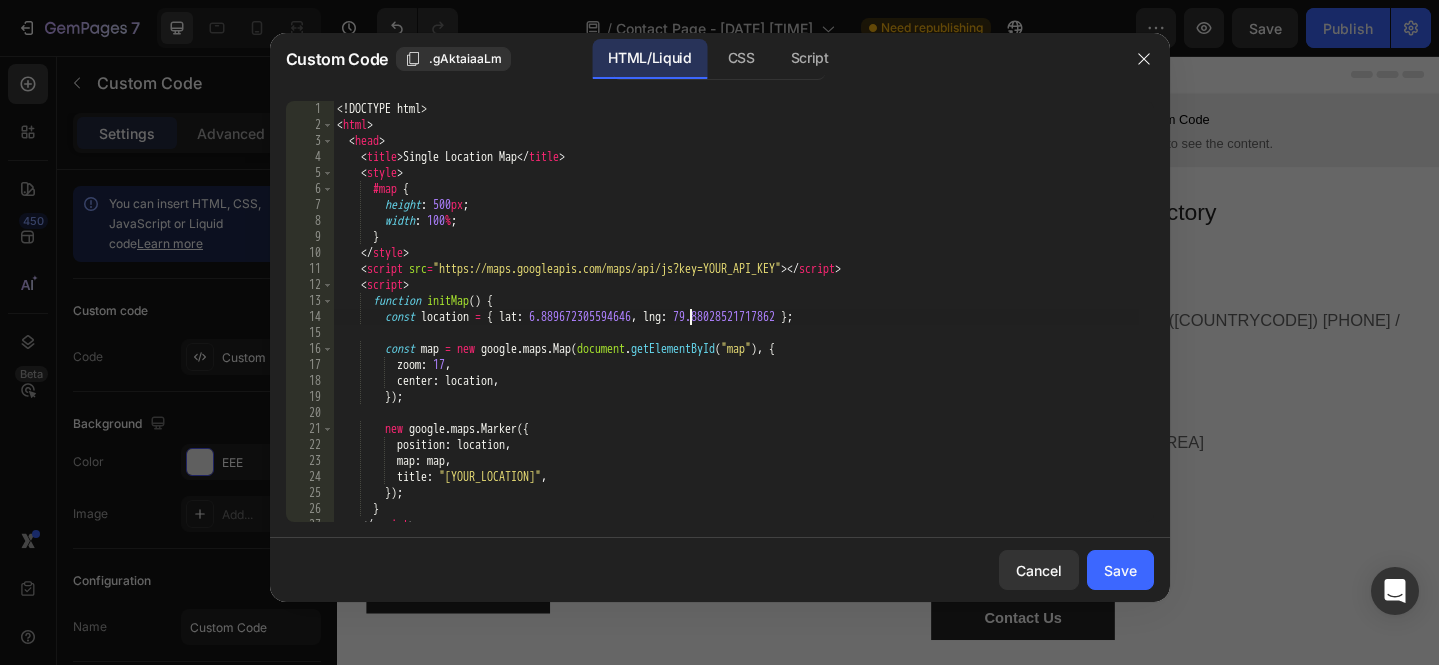 click on "<! DOCTYPE   html > < html >    < head >      < title > Single Location Map < / title >      < style >         #map   {           height :   500 px ;           width :   100 % ;         }      < / style >      < script   src = "https://maps.googleapis.com/maps/api/js?key=YOUR_API_KEY" > < / script >      < script >         function   initMap ( )   {           const   location   =   {   lat :   [LAT] ,   lng :   [LNG]   } ;           const   map   =   new   google . maps . Map ( document . getElementById ( "map" ) ,   {              zoom :   17 ,              center :   location ,           }) ;           new   google . maps . Marker ({              position :   location ,              map :   map ,              title :   "[YOUR_LOCATION]" ,           }) ;         }      < / script >    < / head >" at bounding box center [736, 327] 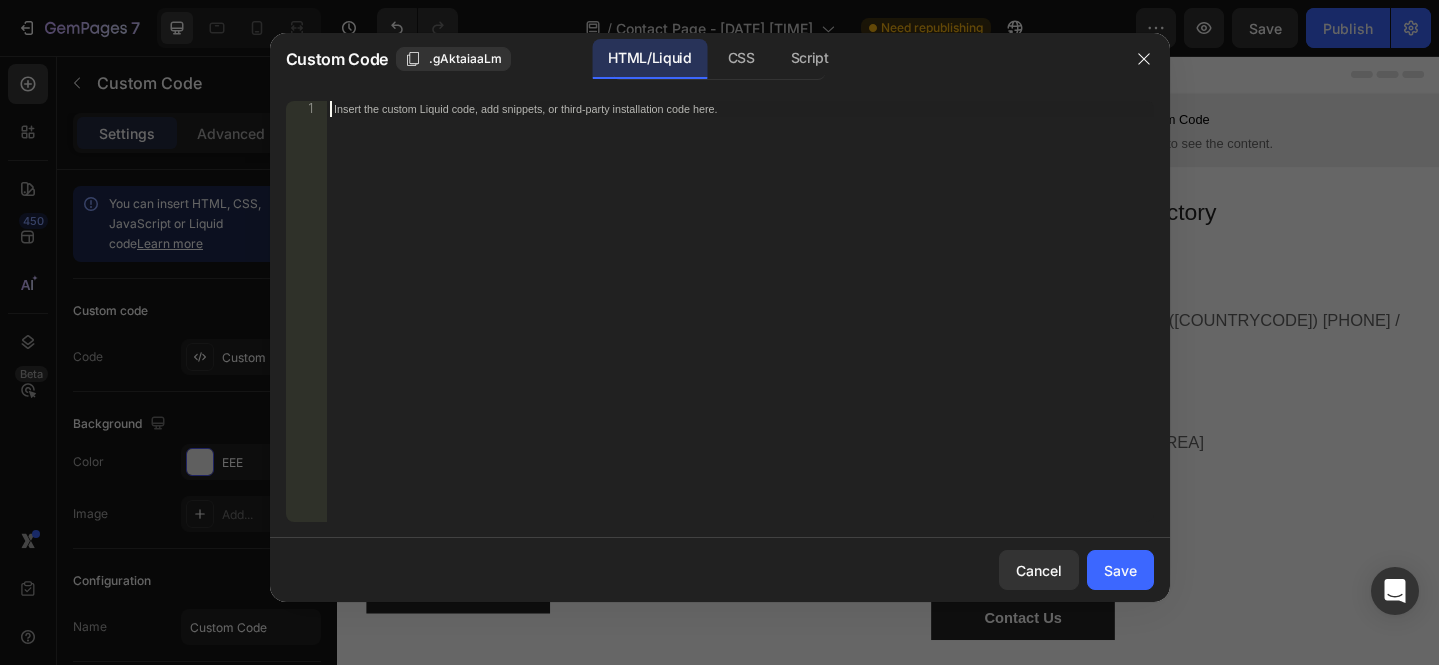type on "</html>" 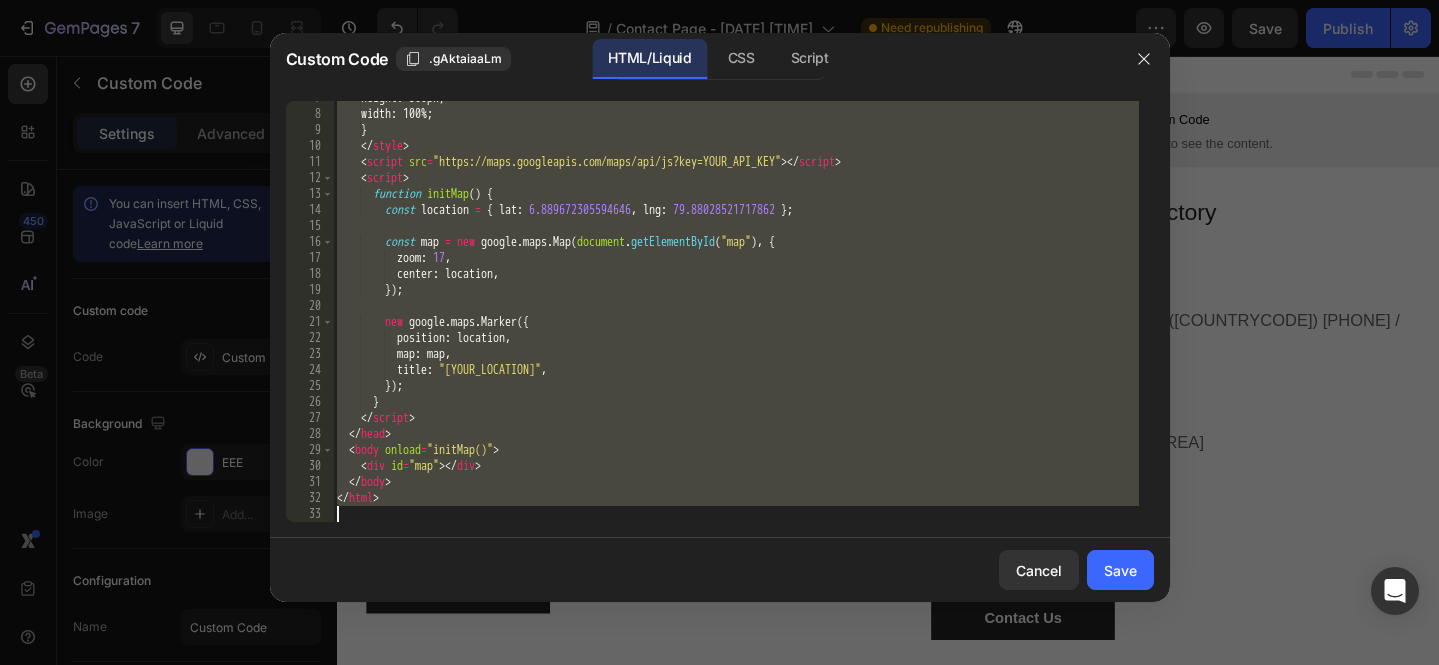 scroll, scrollTop: 107, scrollLeft: 0, axis: vertical 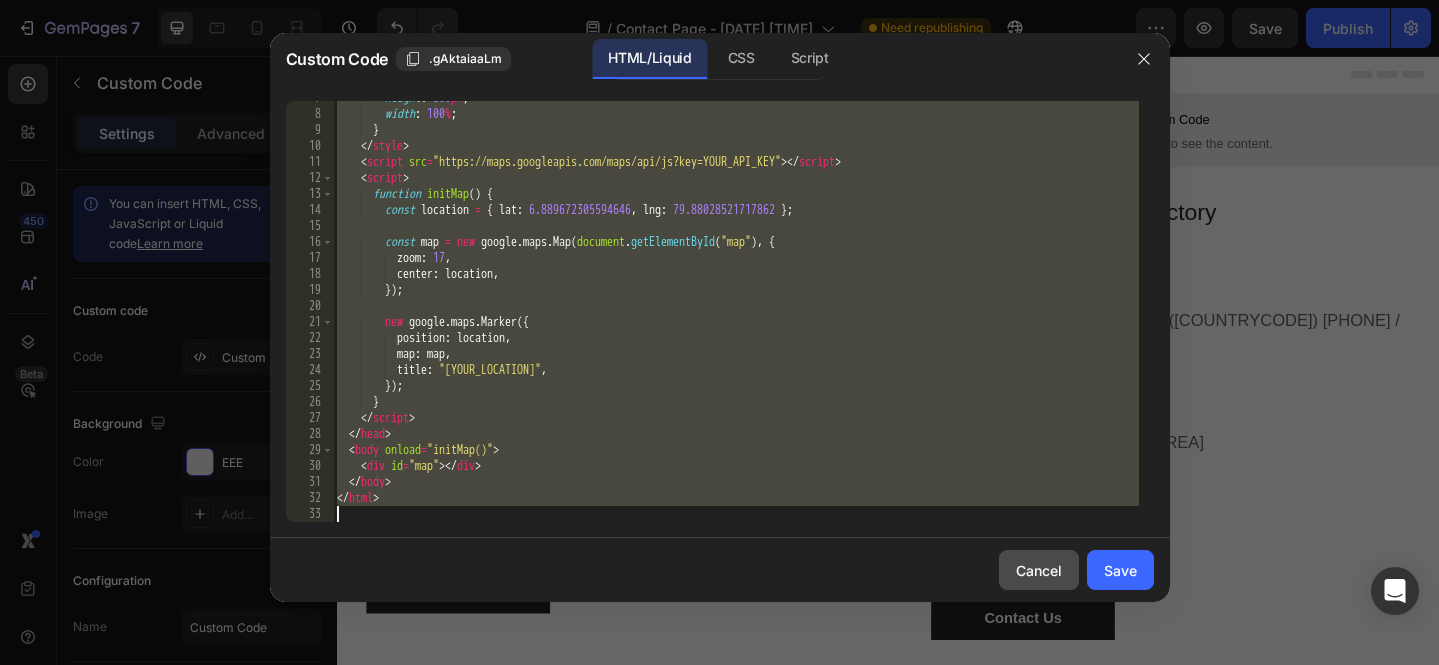 click on "Cancel" 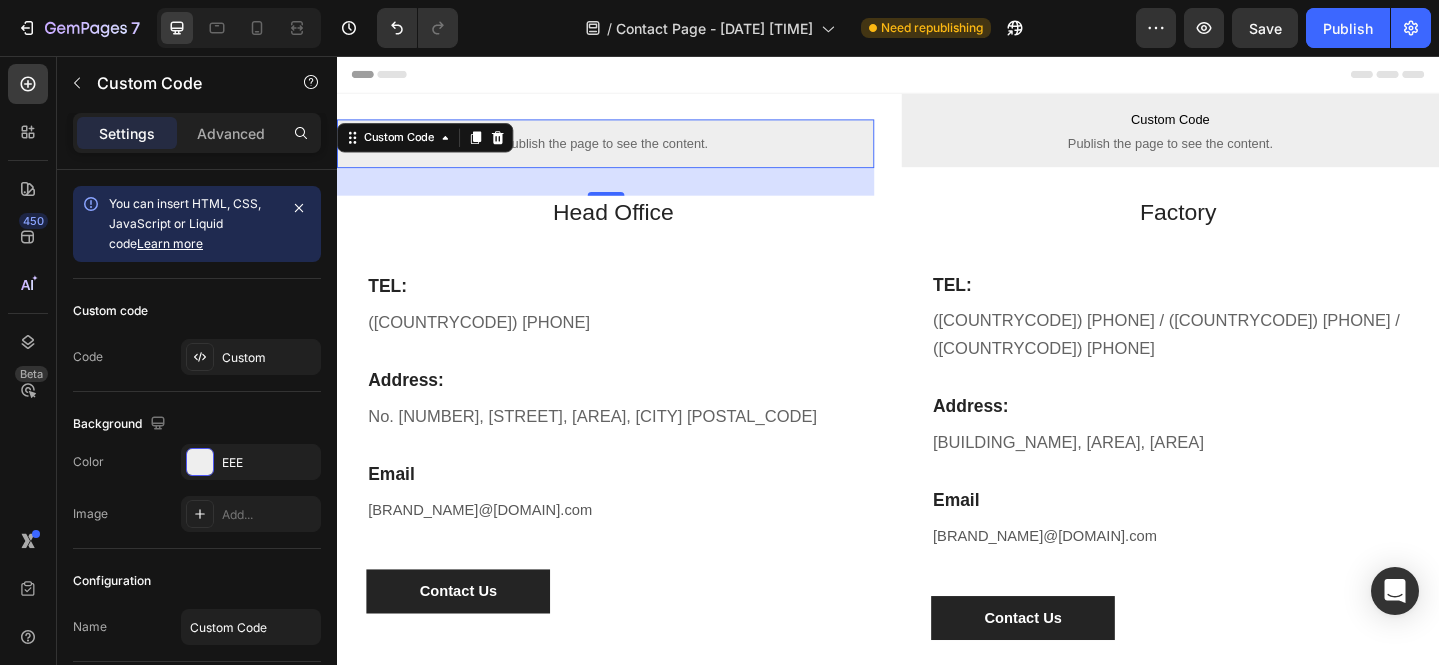 click on "Publish the page to see the content." at bounding box center [629, 151] 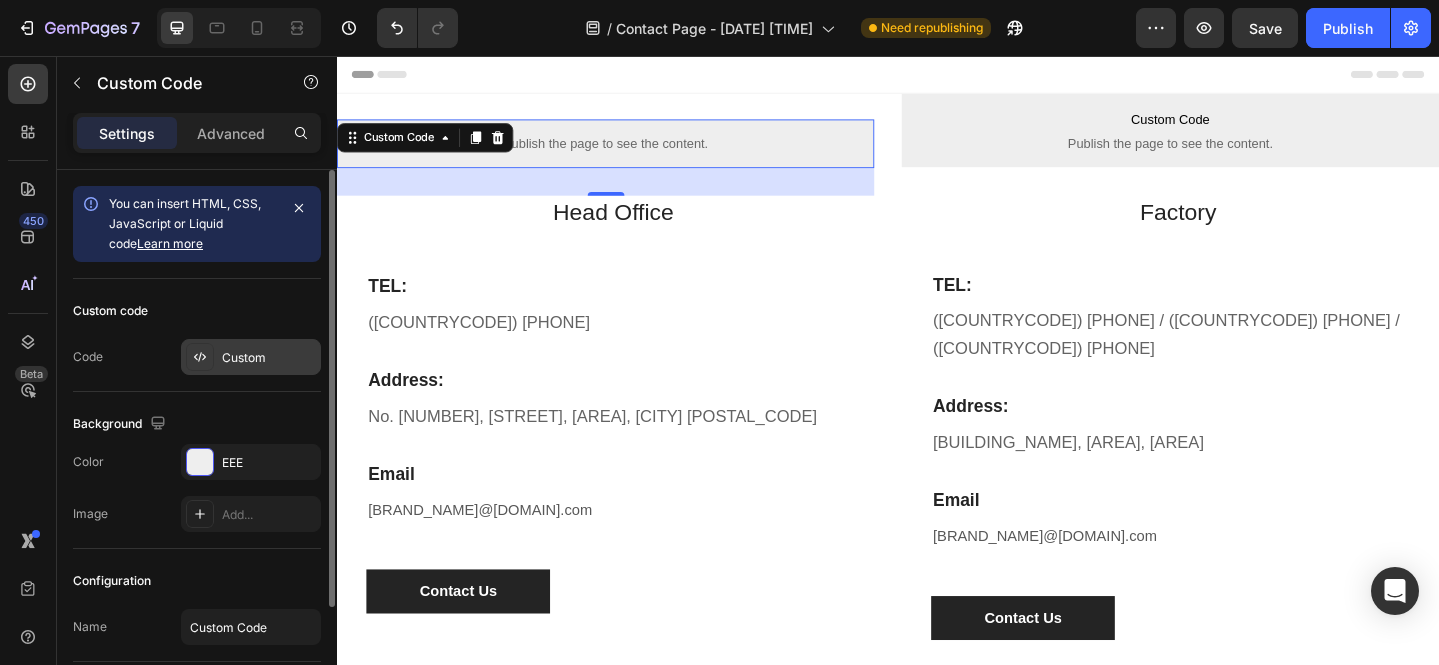 click on "Custom" at bounding box center [251, 357] 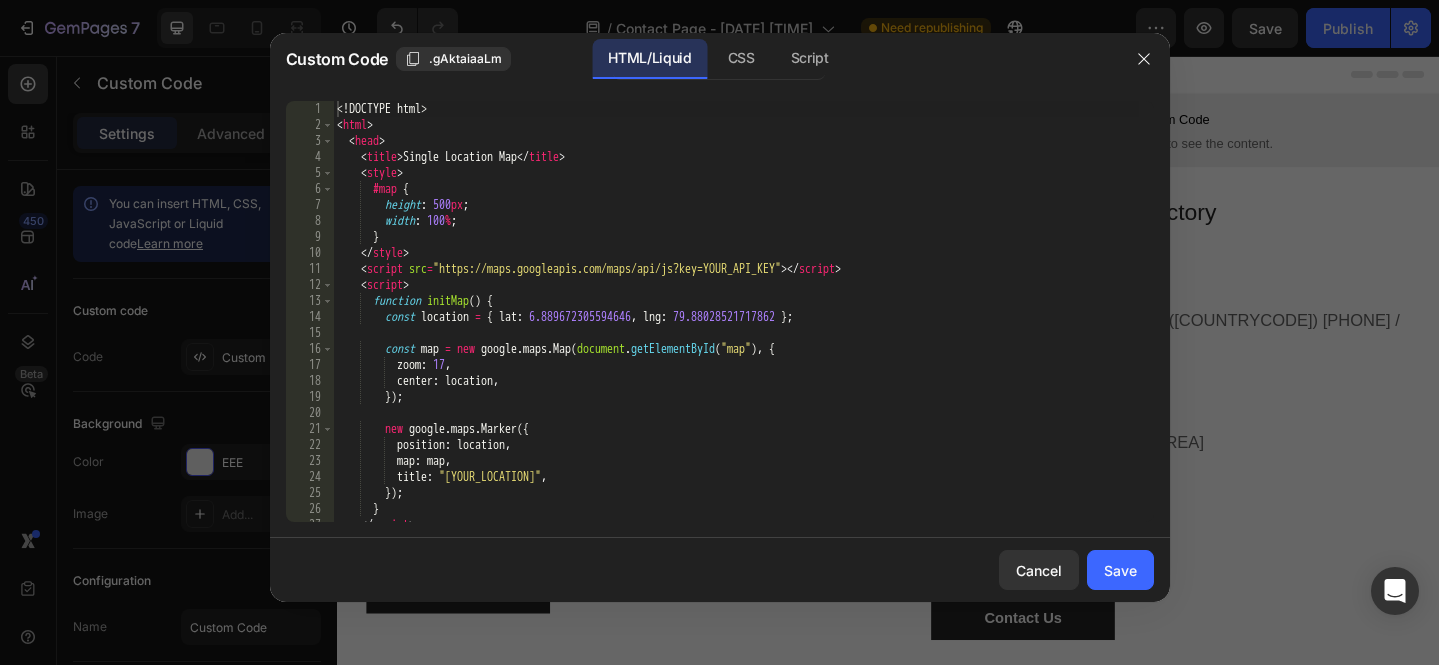 click on "<! DOCTYPE   html > < html >    < head >      < title > Single Location Map < / title >      < style >         #map   {           height :   500 px ;           width :   100 % ;         }      < / style >      < script   src = "https://maps.googleapis.com/maps/api/js?key=YOUR_API_KEY" > < / script >      < script >         function   initMap ( )   {           const   location   =   {   lat :   [LAT] ,   lng :   [LNG]   } ;           const   map   =   new   google . maps . Map ( document . getElementById ( "map" ) ,   {              zoom :   17 ,              center :   location ,           }) ;           new   google . maps . Marker ({              position :   location ,              map :   map ,              title :   "[YOUR_LOCATION]" ,           }) ;         }      < / script >    < / head >" at bounding box center [736, 327] 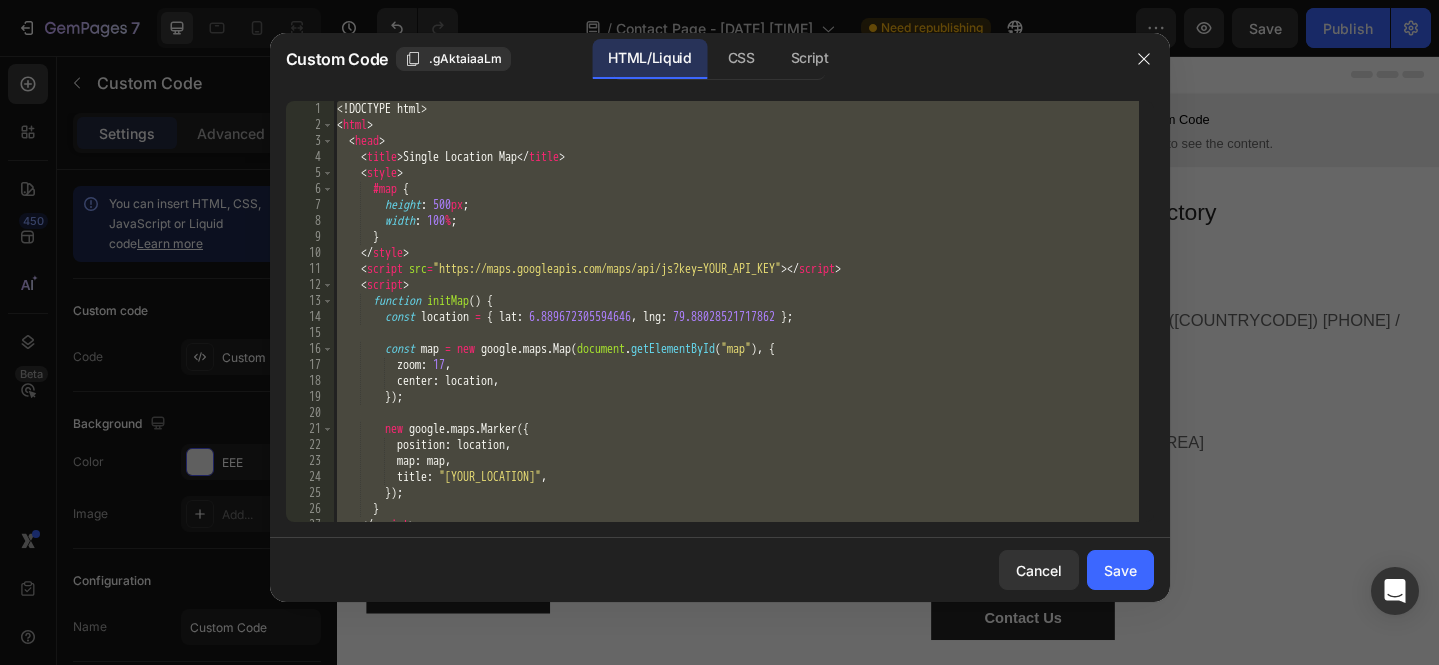 paste on "<!-- Address: [BRAND_NAME], [AREA], [CITY] [POSTAL_CODE] -->" 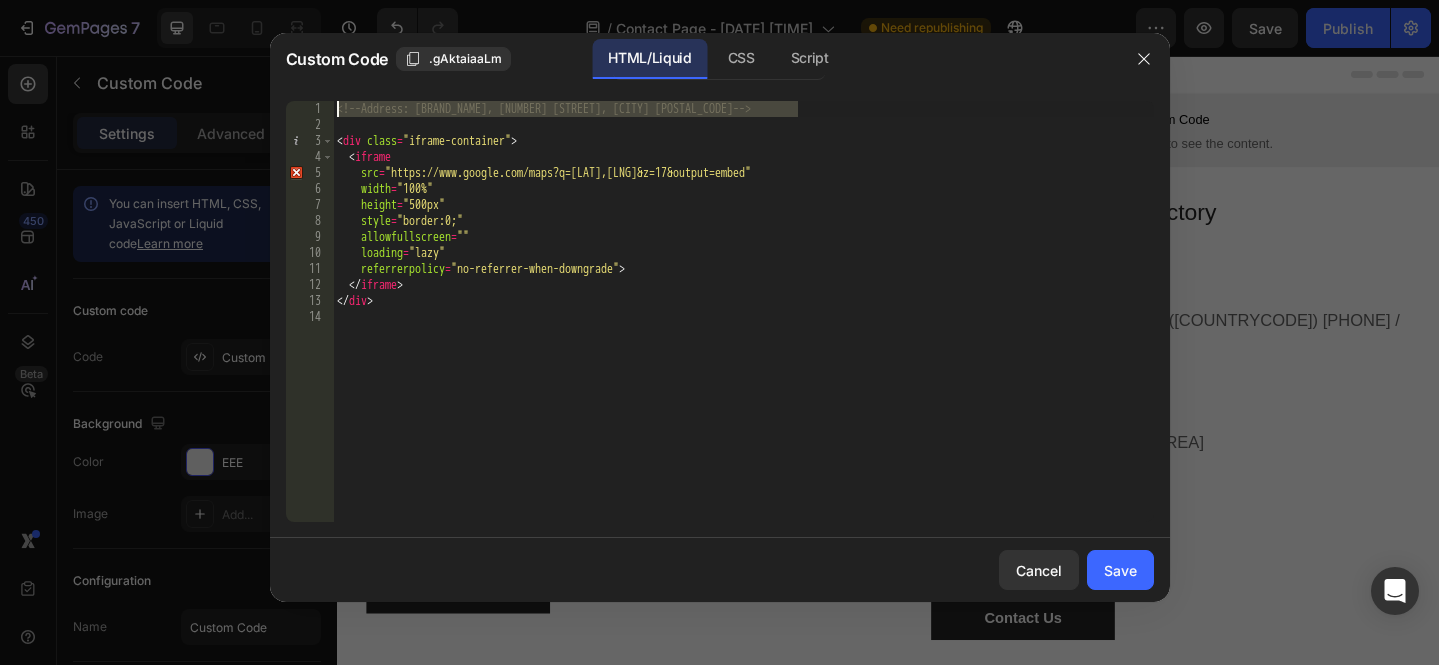 drag, startPoint x: 829, startPoint y: 116, endPoint x: 302, endPoint y: 116, distance: 527 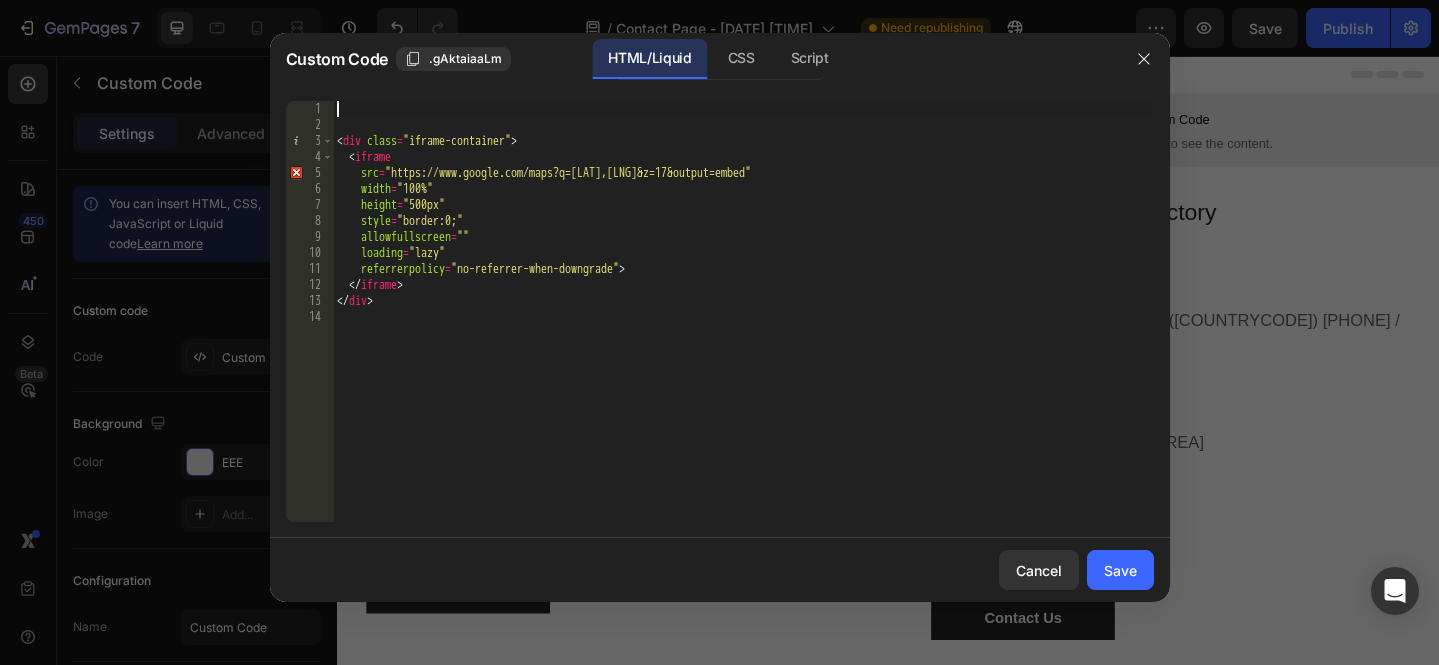 click on "Cancel Save" at bounding box center (720, 570) 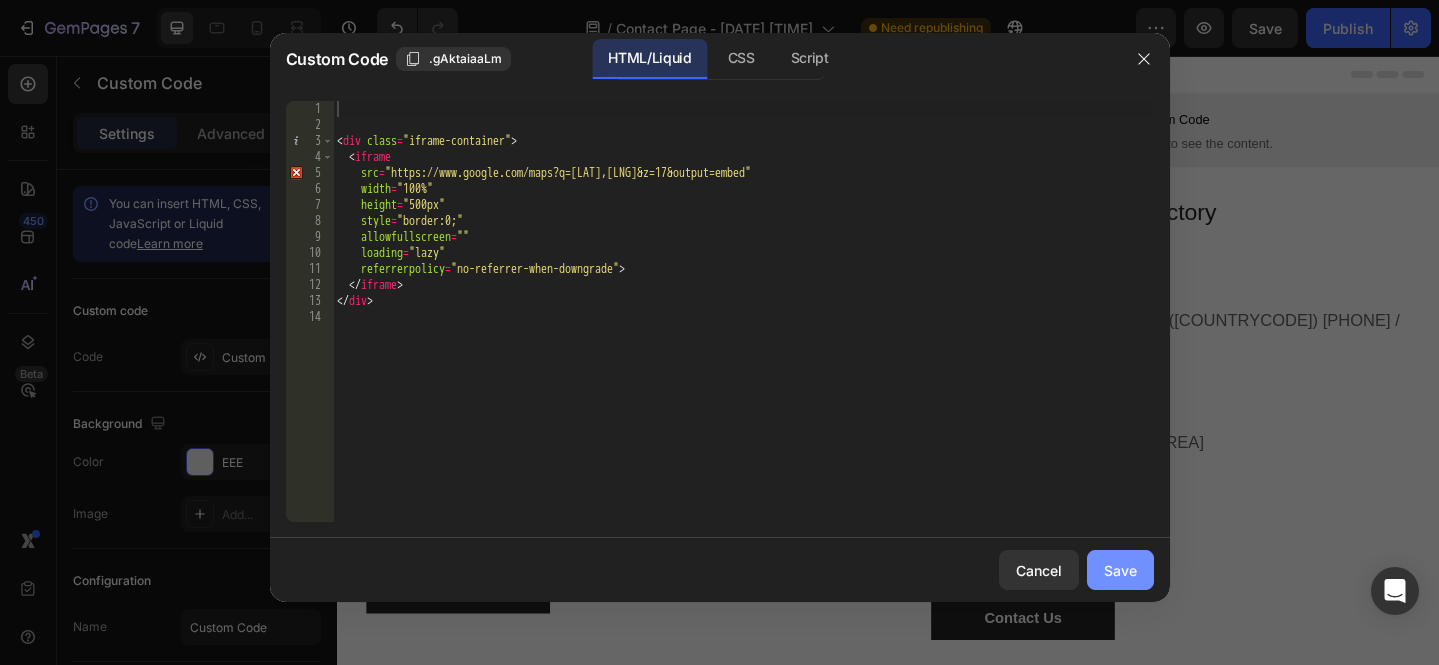 click on "Save" 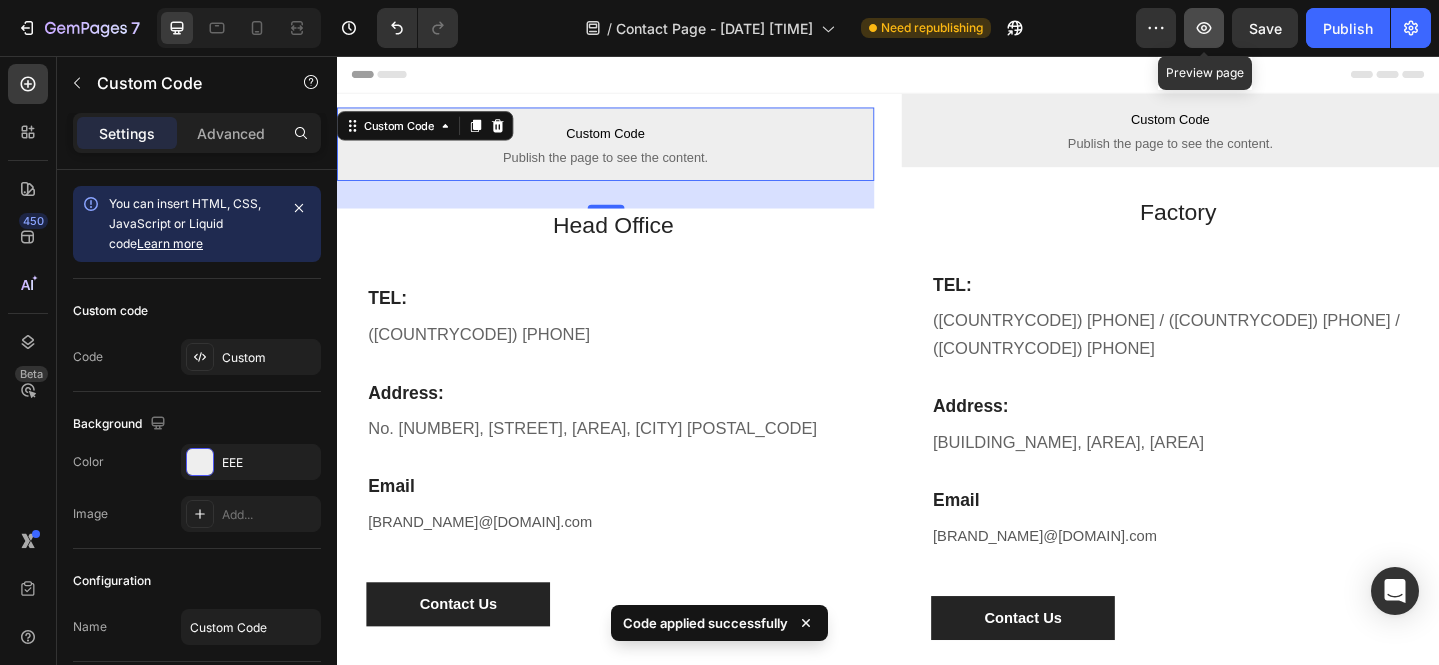 click 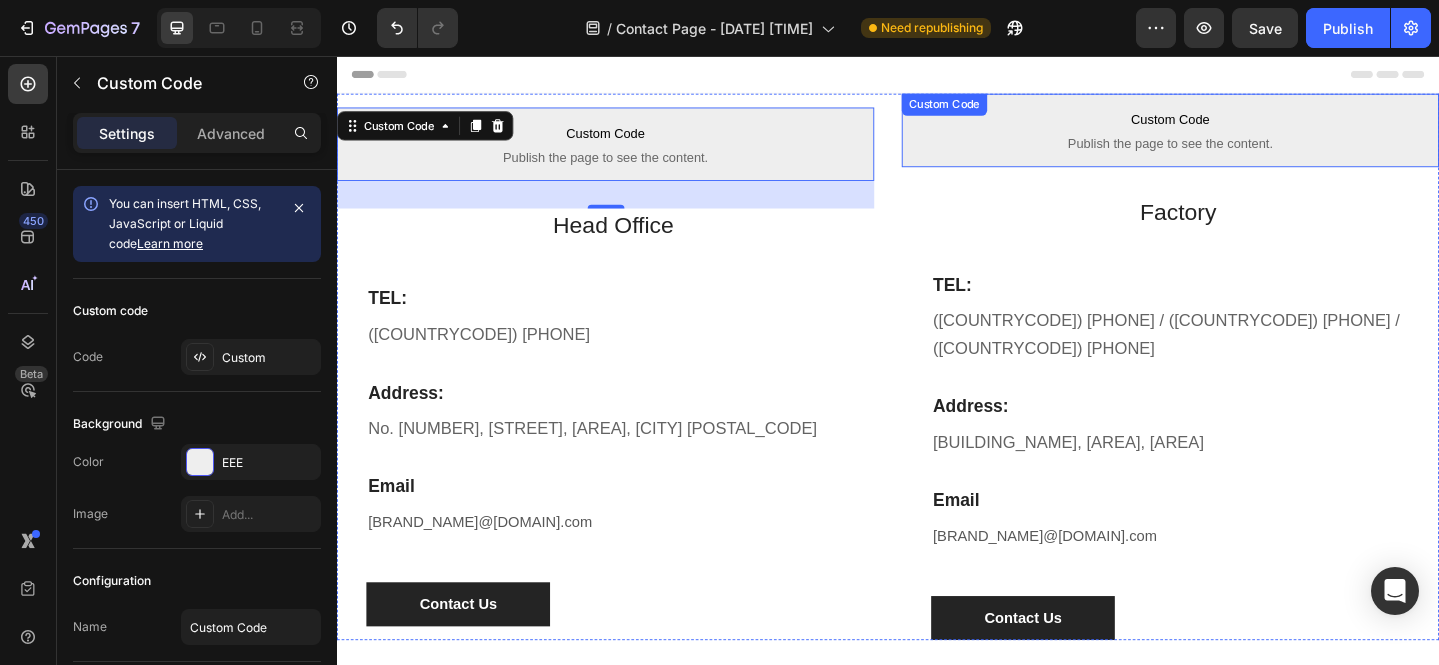 click on "Publish the page to see the content." at bounding box center (1244, 151) 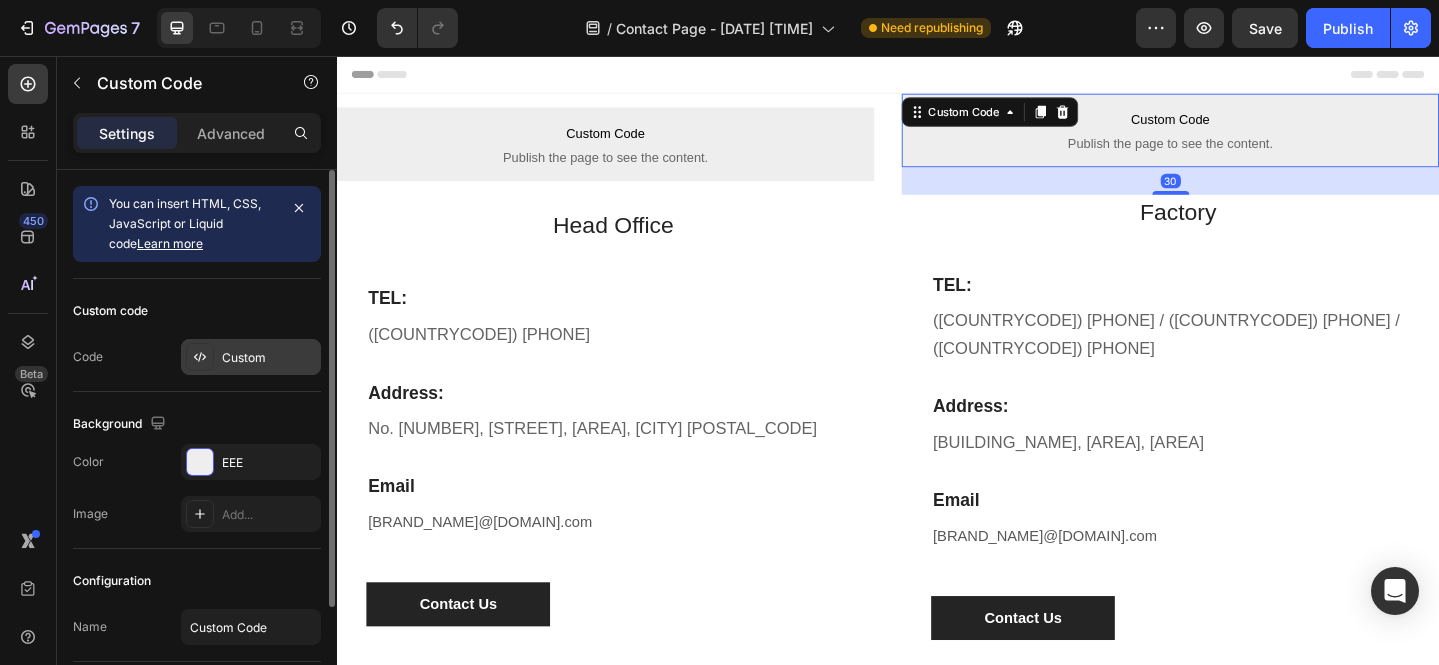 click on "Custom" at bounding box center (269, 358) 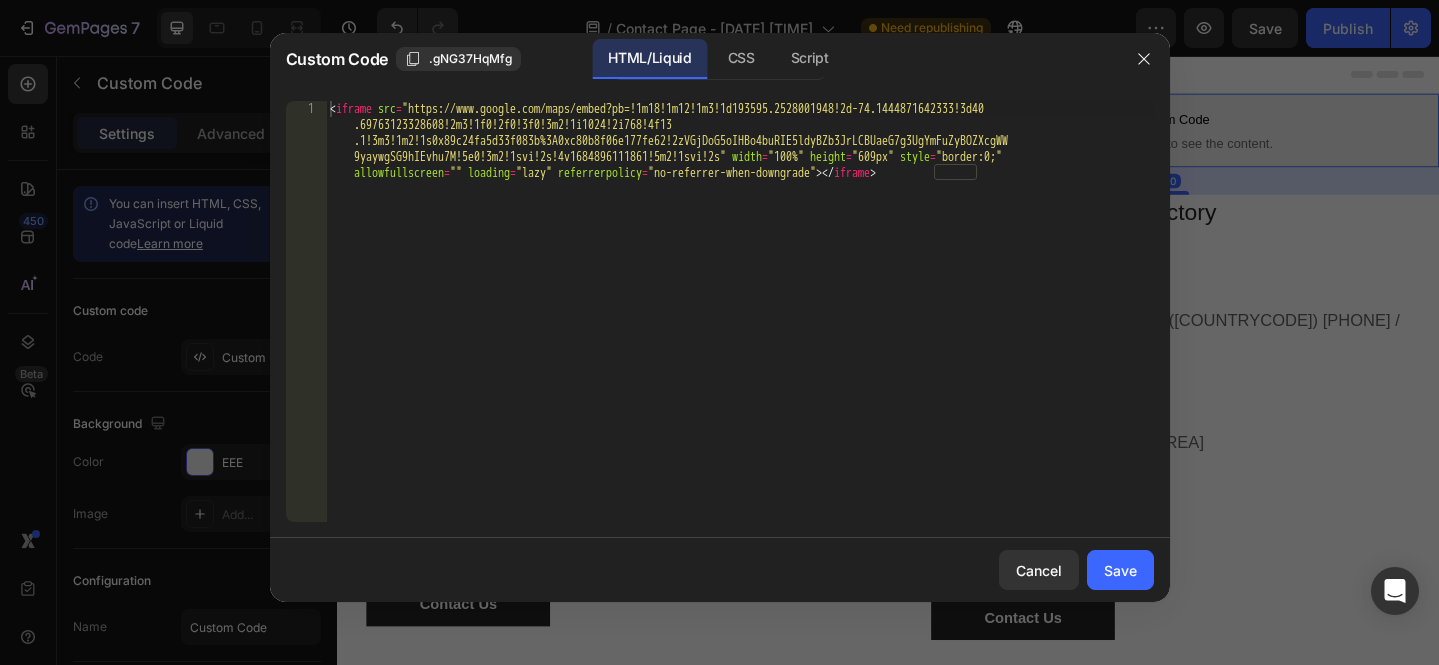 click on "< iframe   src = "https://www.google.com/maps/embed?pb=!1m18!1m12!1m3!1d193595.2528001948!2d-74.1444871642333!3d40   .69763123328608!2m3!1f0!2f0!3f0!3m2!1i1024!2i768!4f13   .1!3m3!1m2!1s0x89c24fa5d33f083b%3A0xc80b8f06e177fe62!2zVGjDoG5oIHBo4buRIE5ldyBZb3JrLCBUaeG7g3UgYmFuZyBOZXcgWW      9yaywgSG9hIEvhu7M!5e0!3m2!1svi!2s!4v1684896111861!5m2!1svi!2s"   width = "100%"   height = "609px"   style = "border:0;"        allowfullscreen = ""   loading = "lazy"   referrerpolicy = "no-referrer-when-downgrade" > < / iframe >" at bounding box center (740, 391) 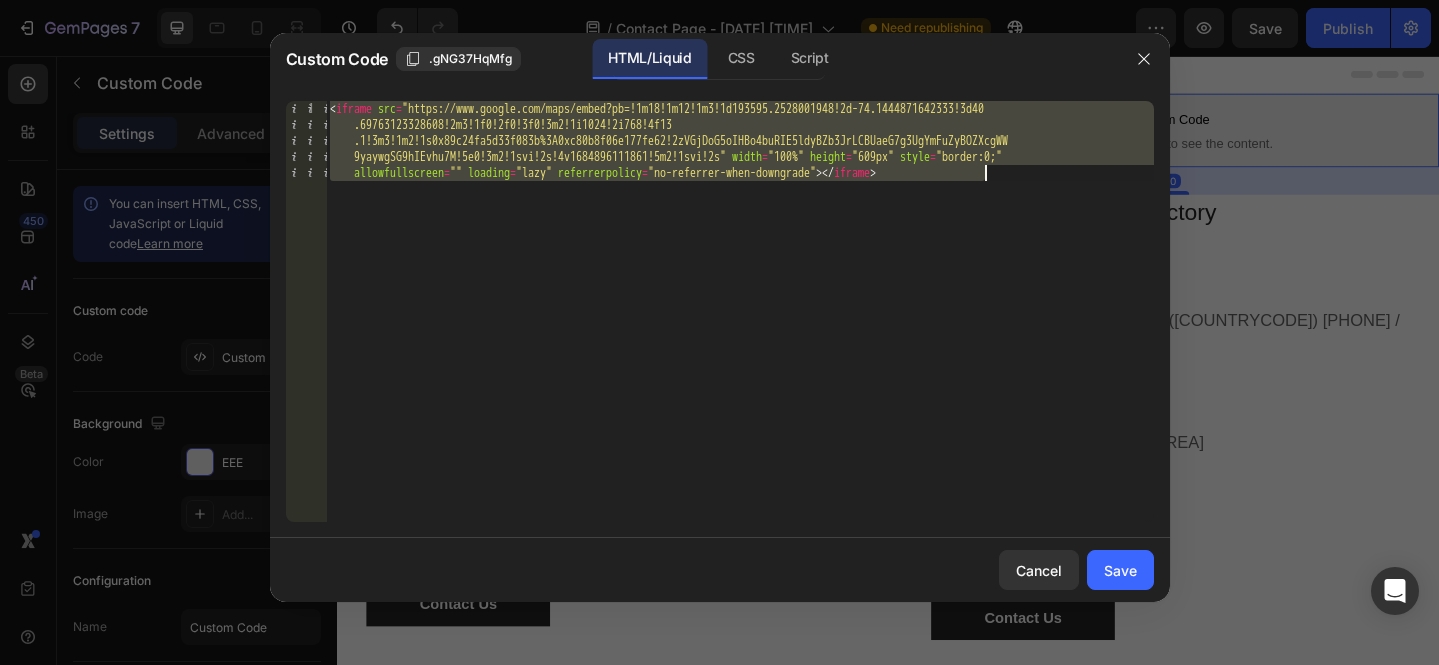 type 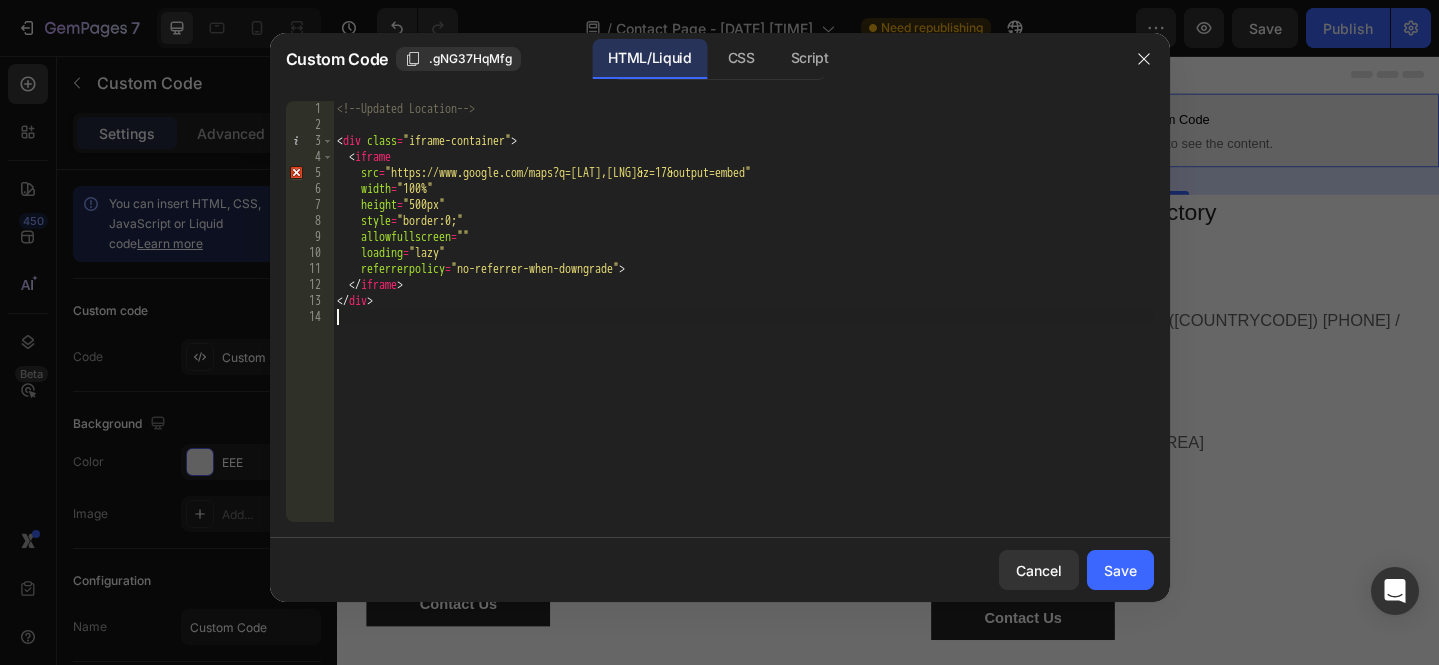click on "Cancel Save" at bounding box center [720, 570] 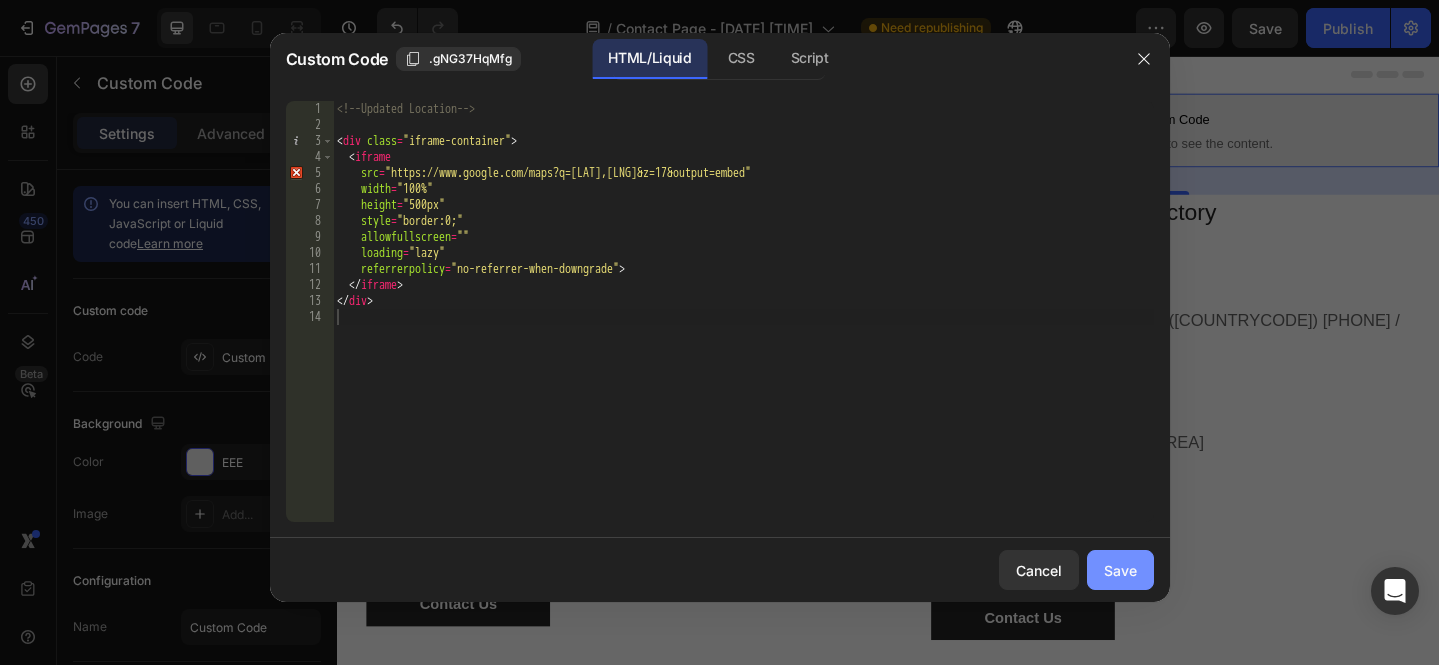 click on "Save" at bounding box center (1120, 570) 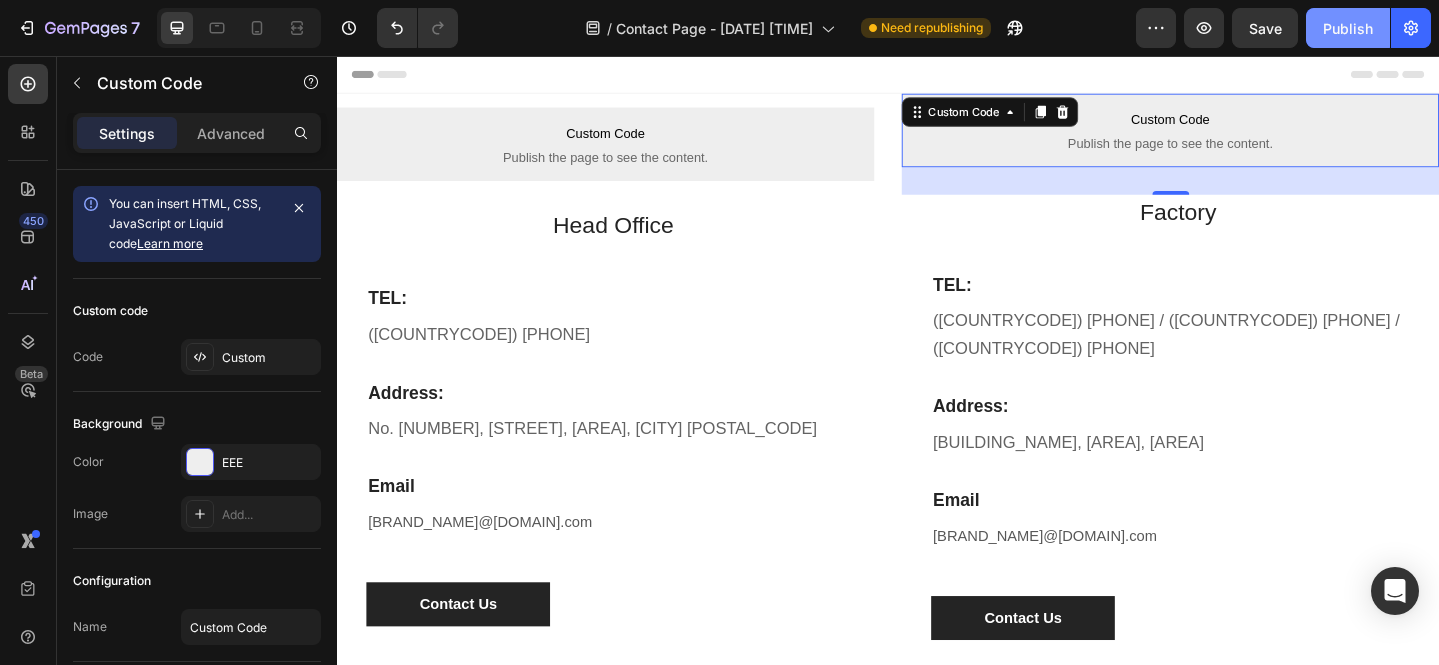 click on "Publish" at bounding box center (1348, 28) 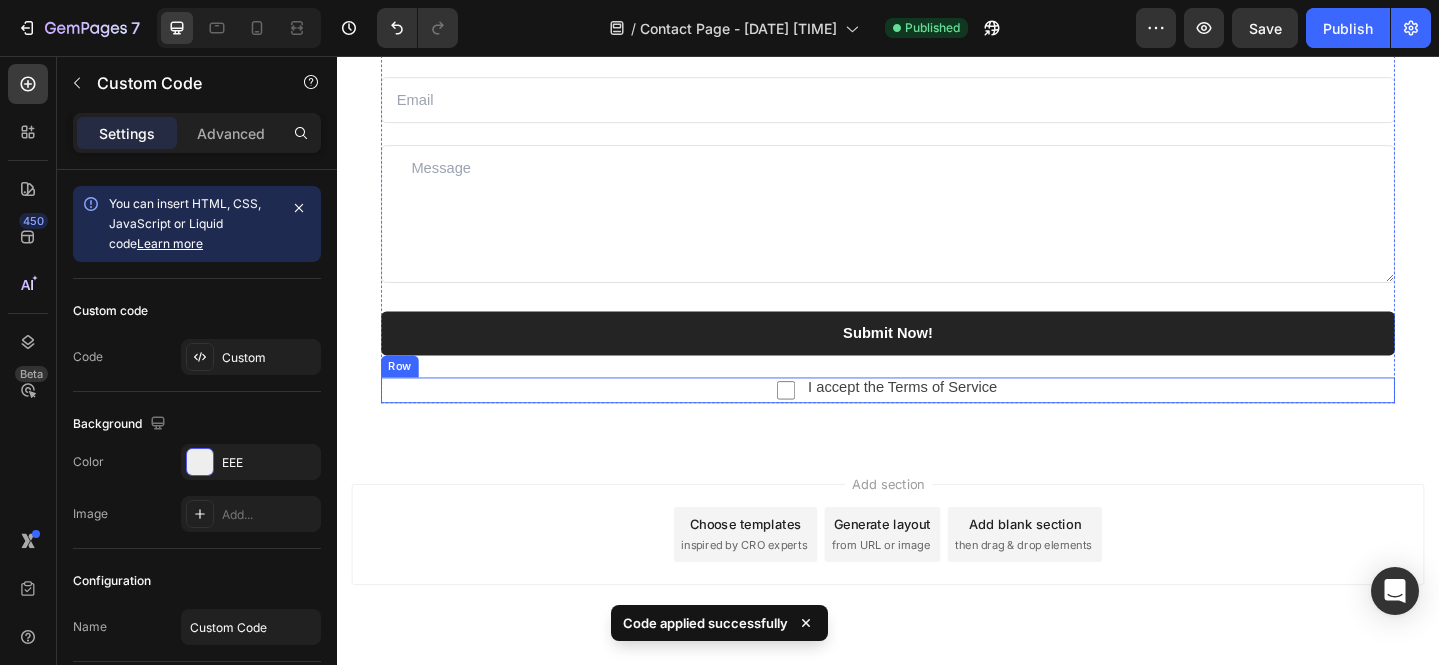 scroll, scrollTop: 0, scrollLeft: 0, axis: both 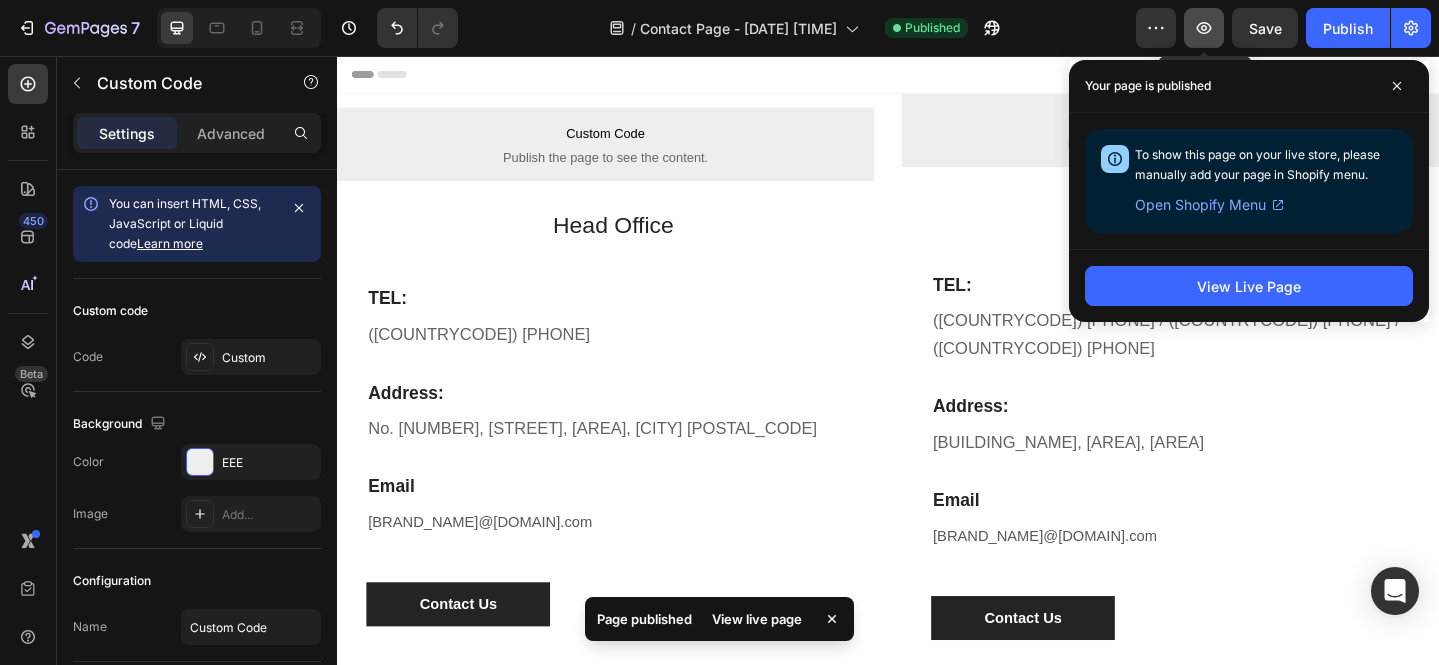 click 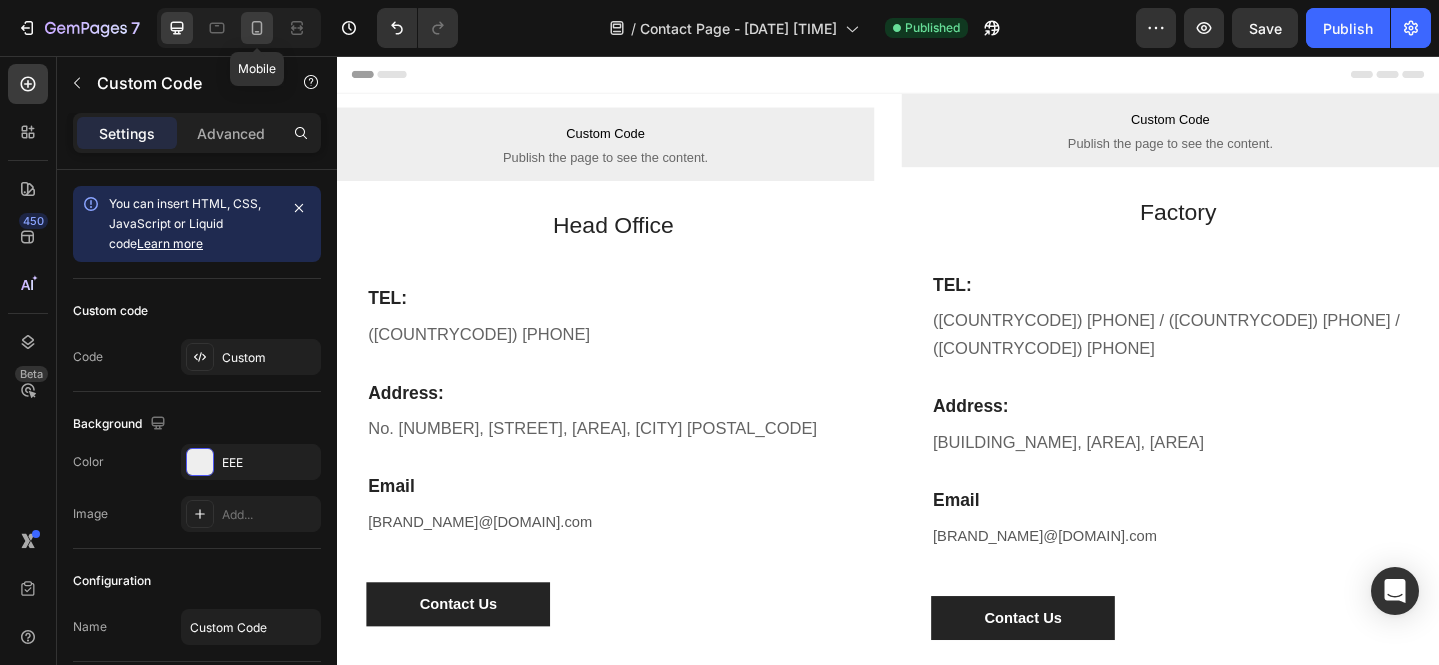 click 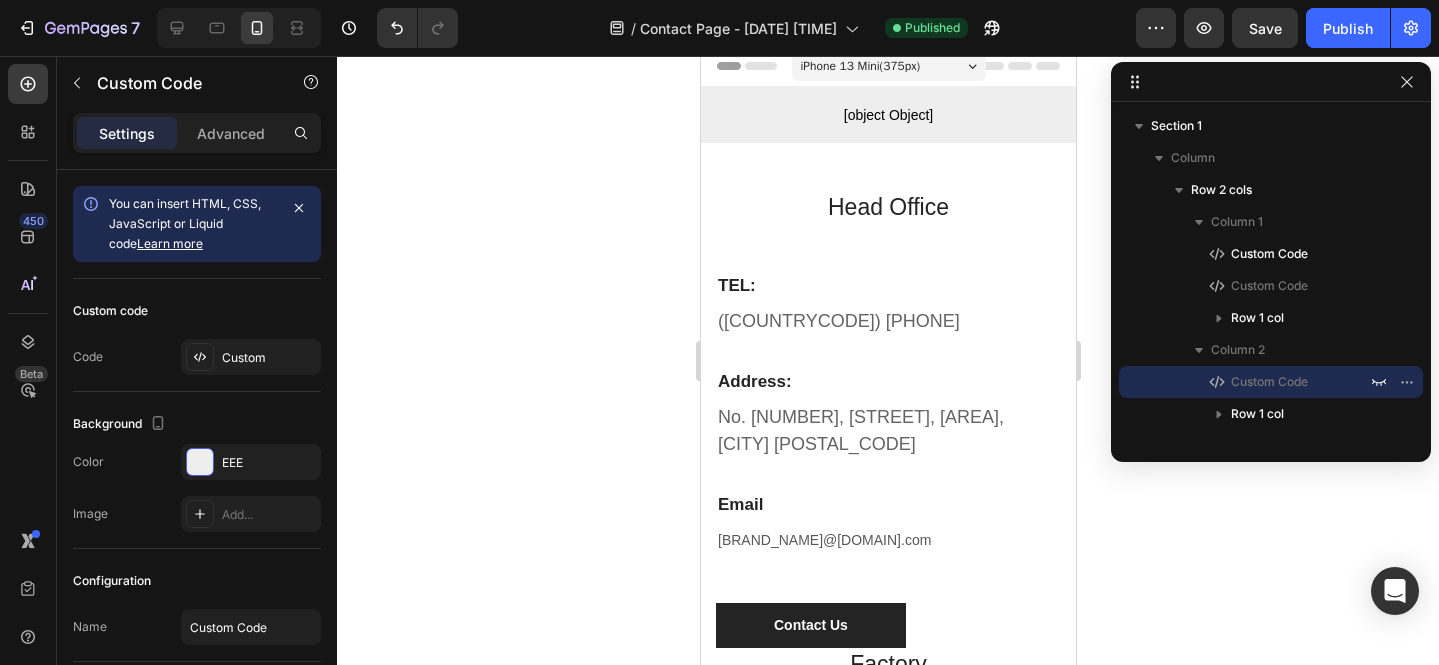 scroll, scrollTop: 0, scrollLeft: 0, axis: both 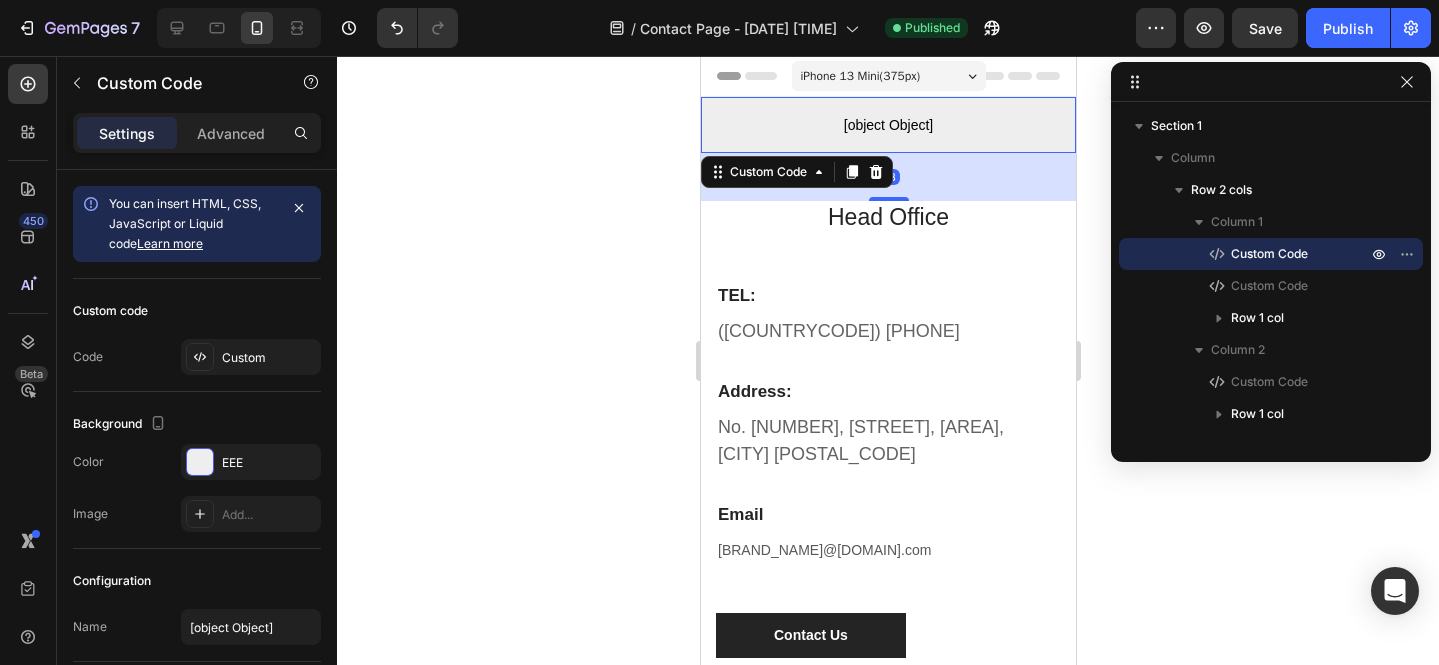click on "[object Object]" at bounding box center (887, 125) 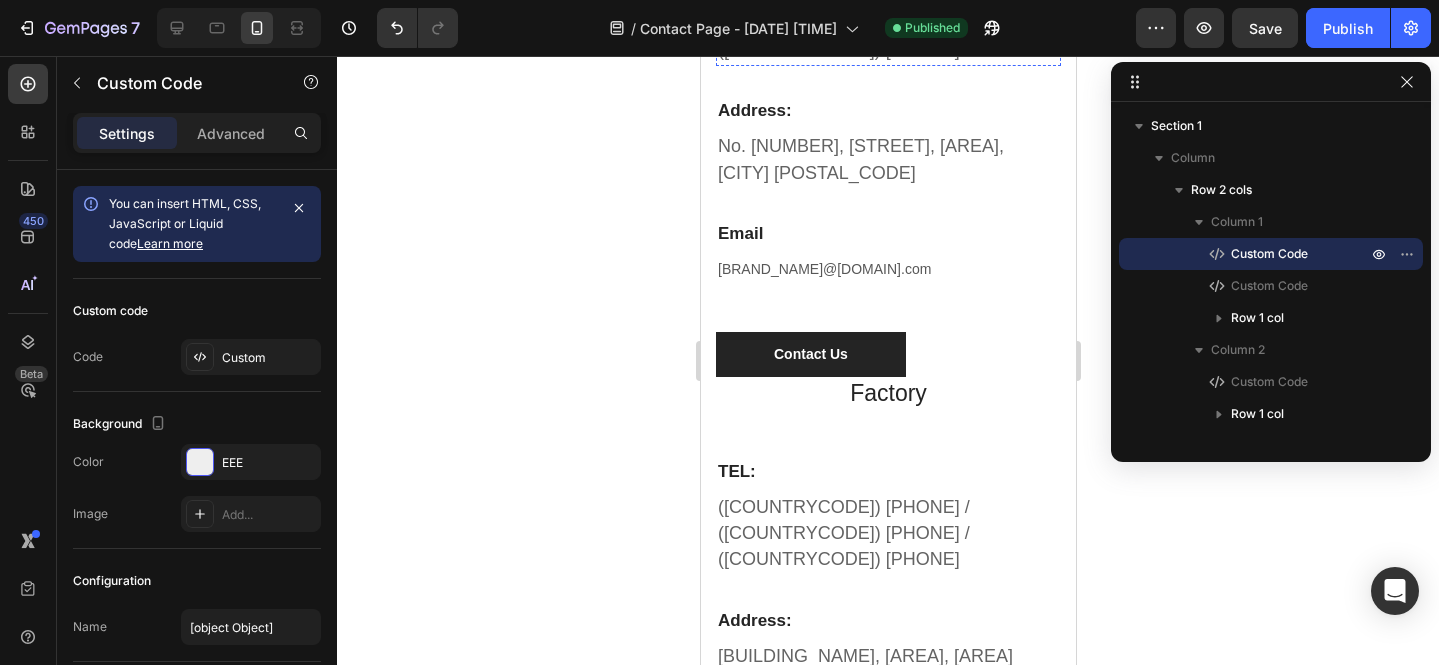 scroll, scrollTop: 345, scrollLeft: 0, axis: vertical 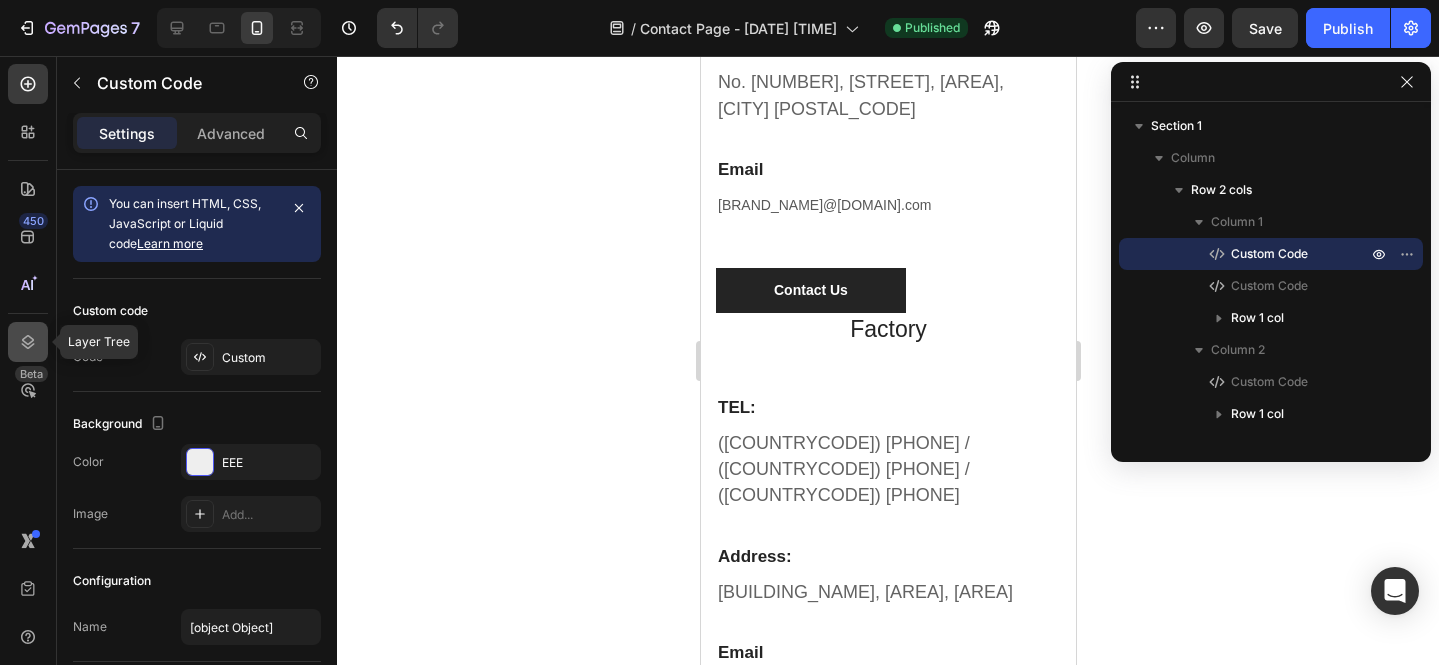 click 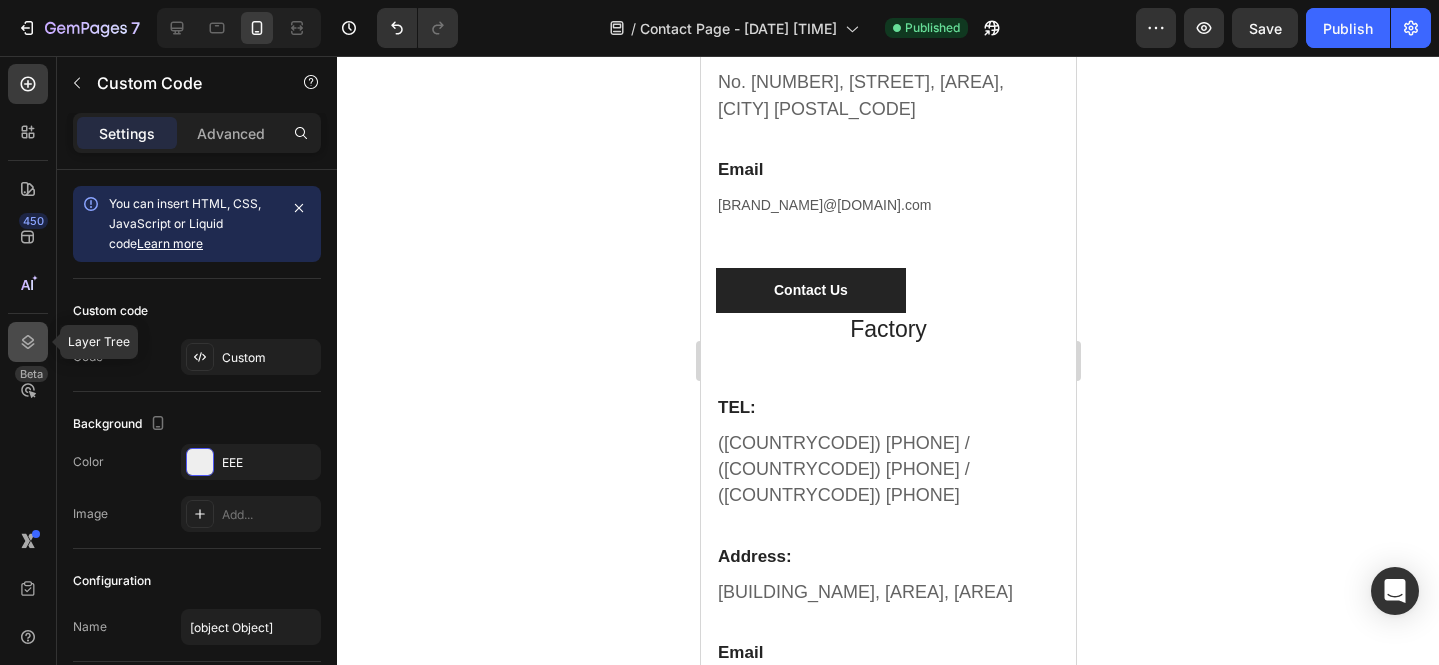 click 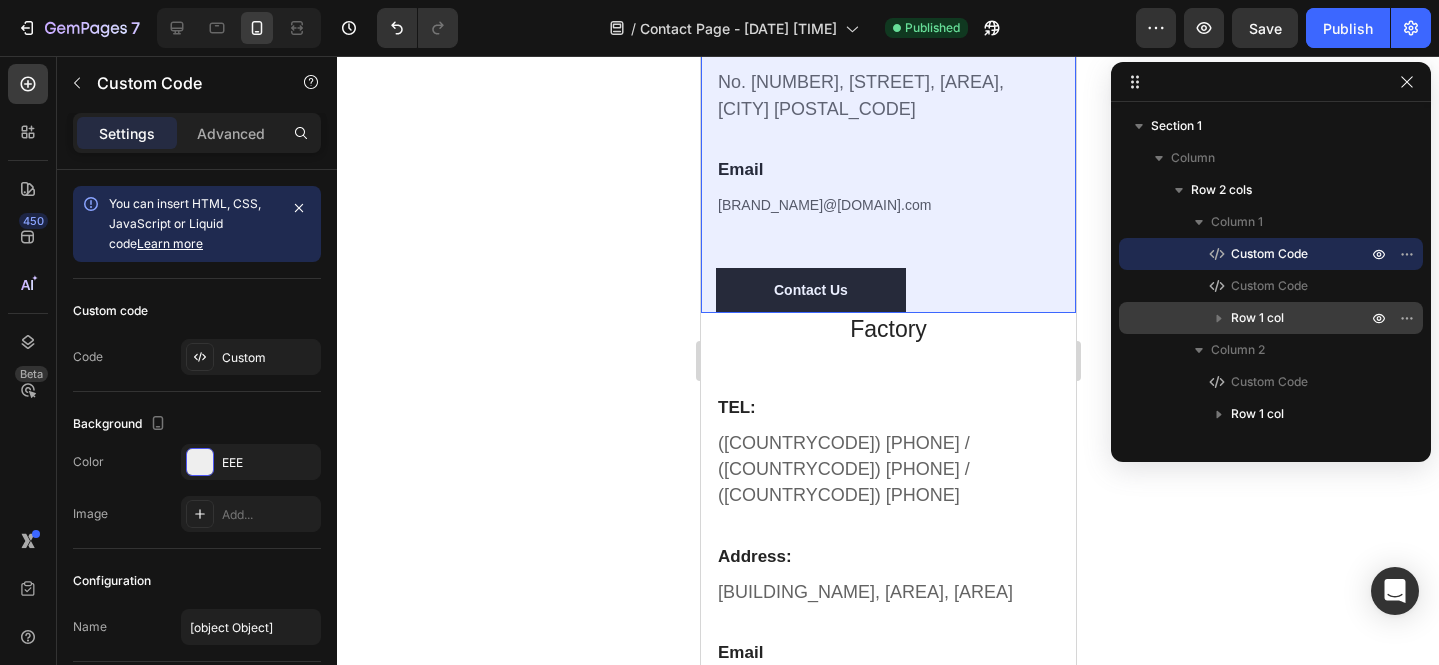 scroll, scrollTop: 22, scrollLeft: 0, axis: vertical 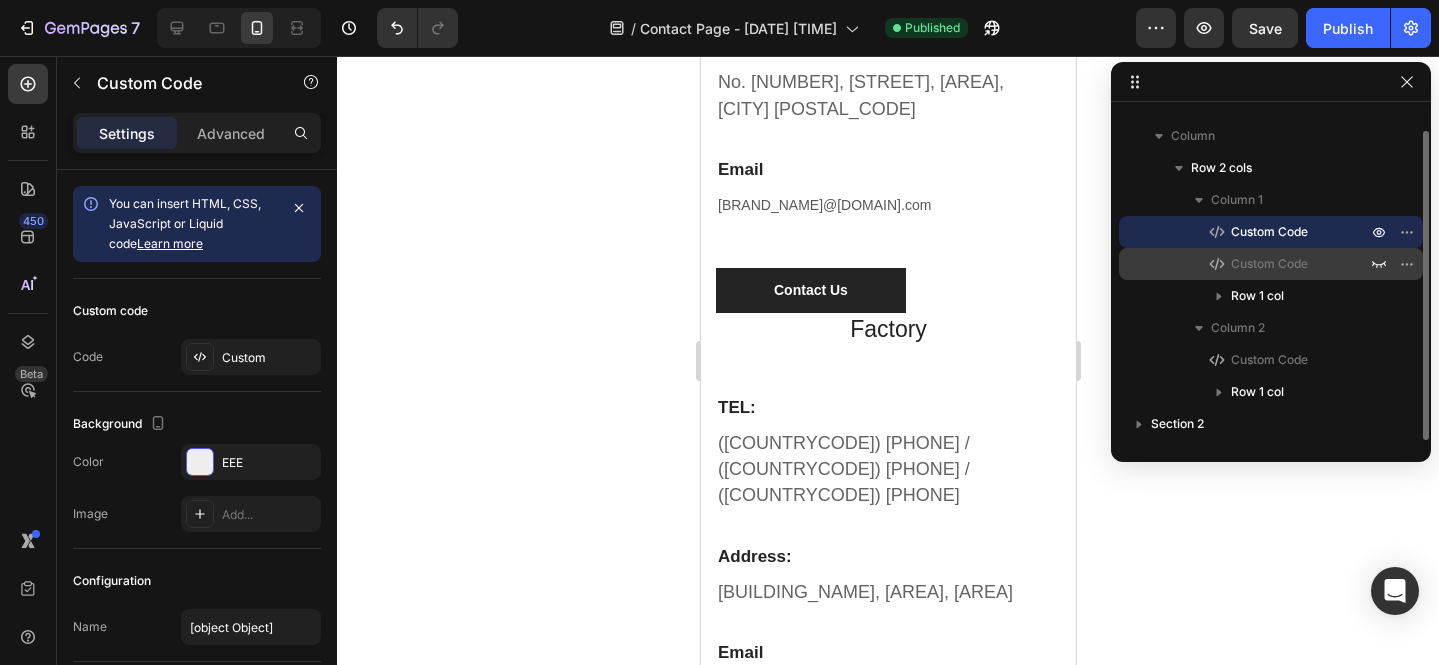 click on "Custom Code" at bounding box center [1269, 264] 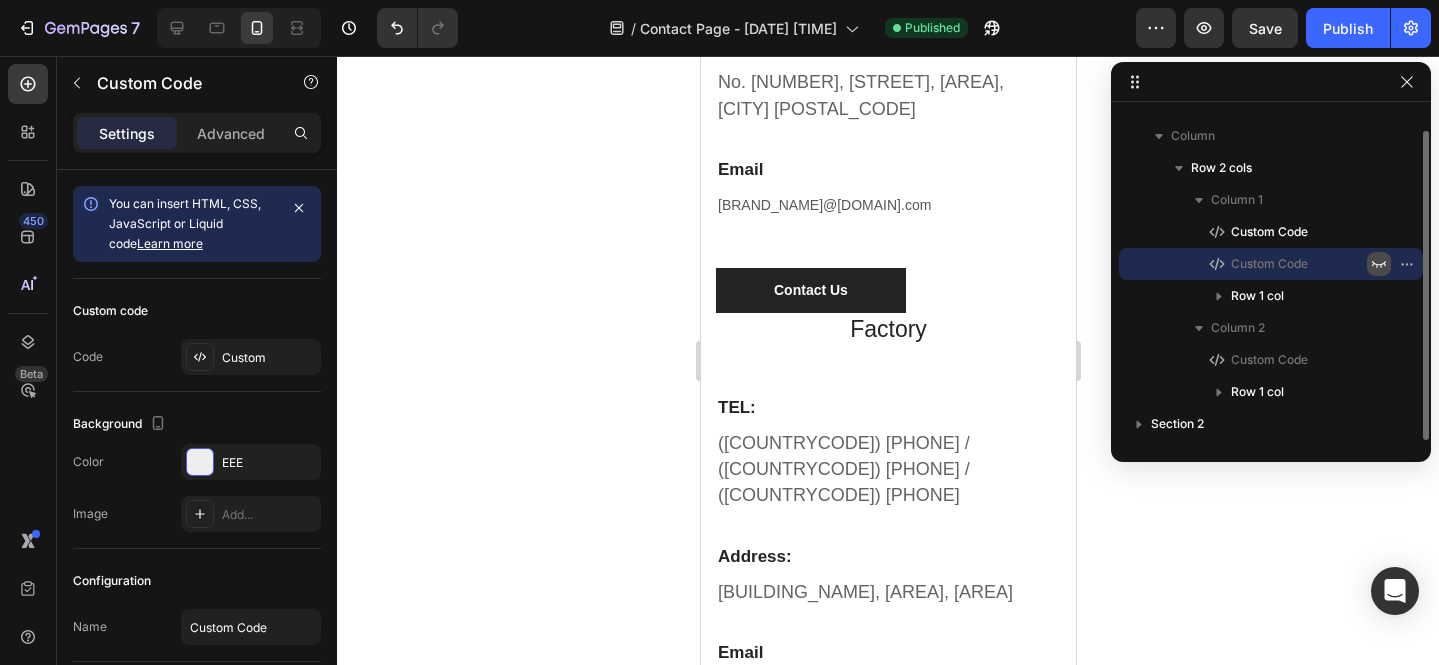 click 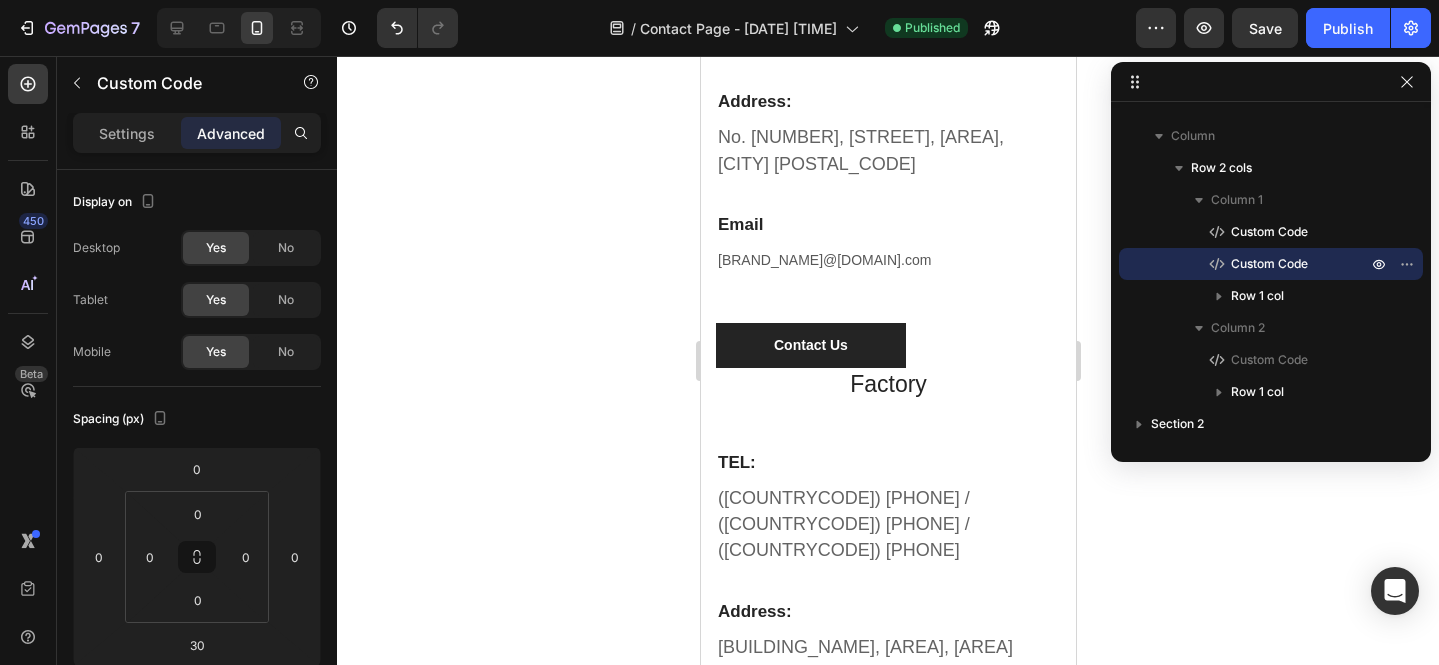 scroll, scrollTop: 0, scrollLeft: 0, axis: both 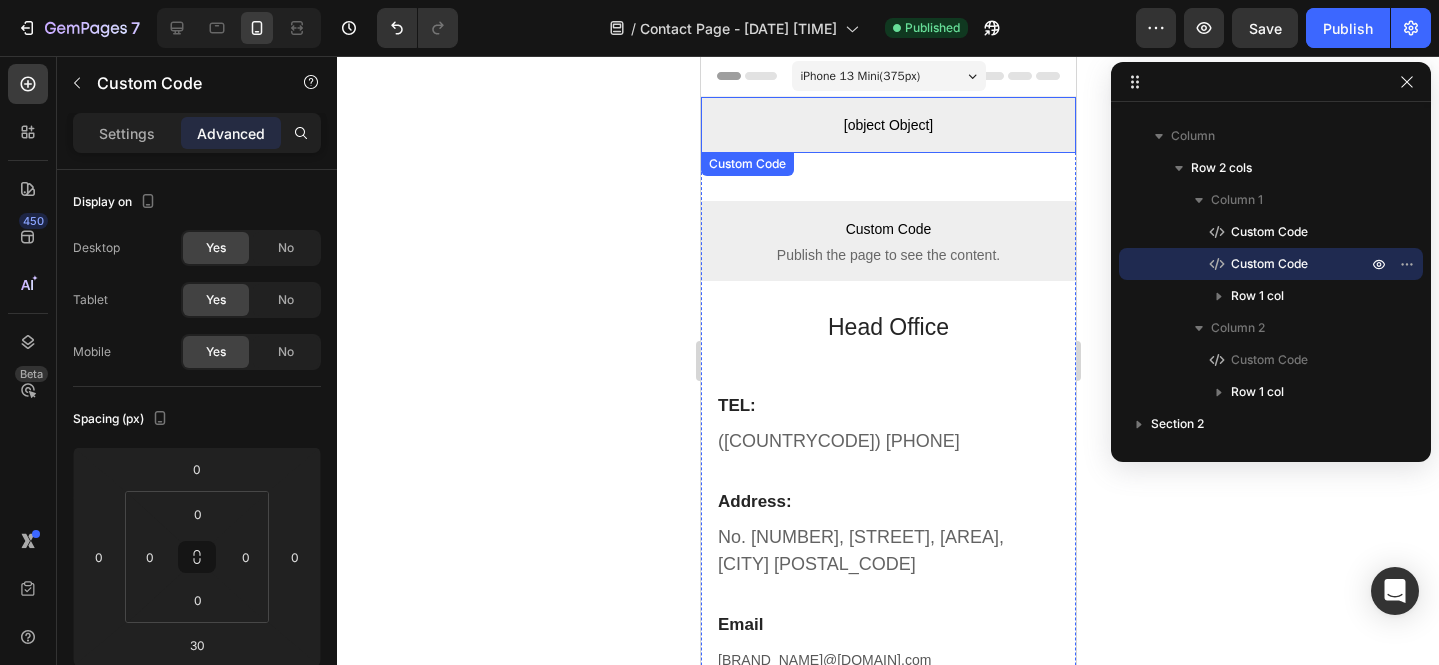 click on "[object Object]" at bounding box center (887, 125) 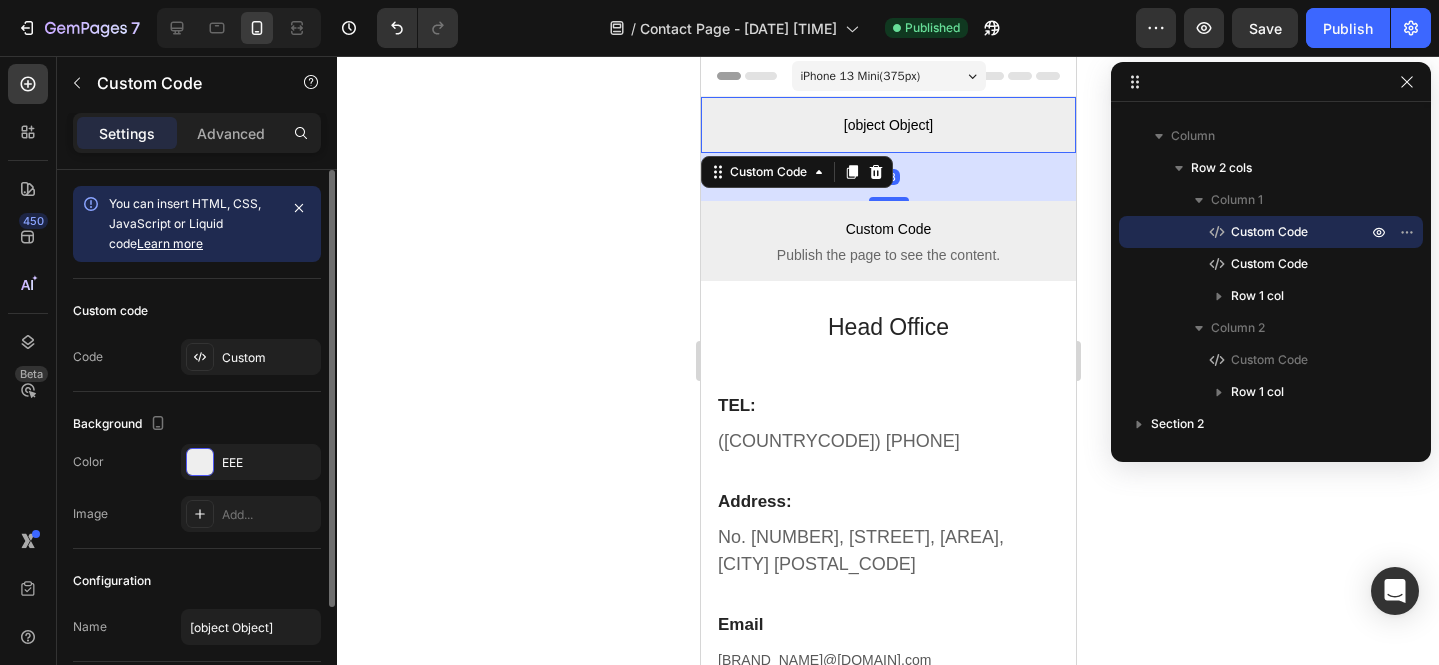 click on "You can insert HTML, CSS, JavaScript or Liquid code  Learn more" 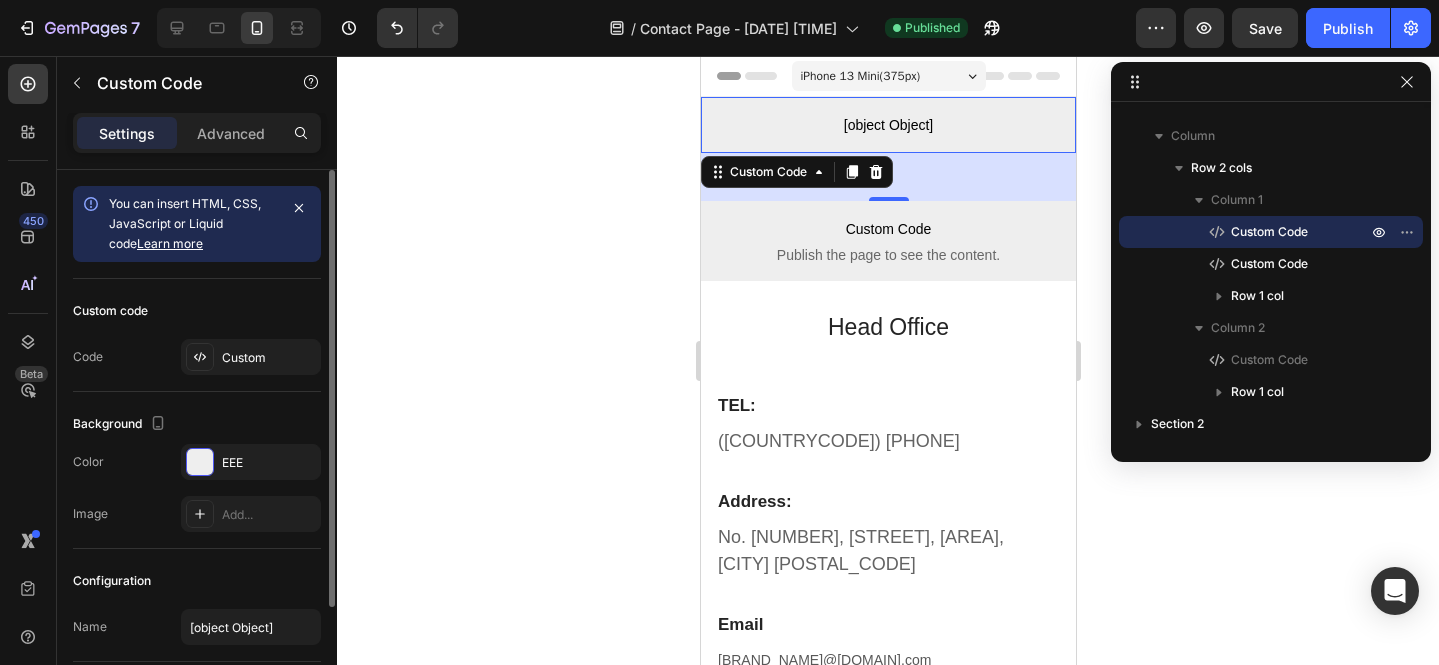 click on "Custom code Code Custom" 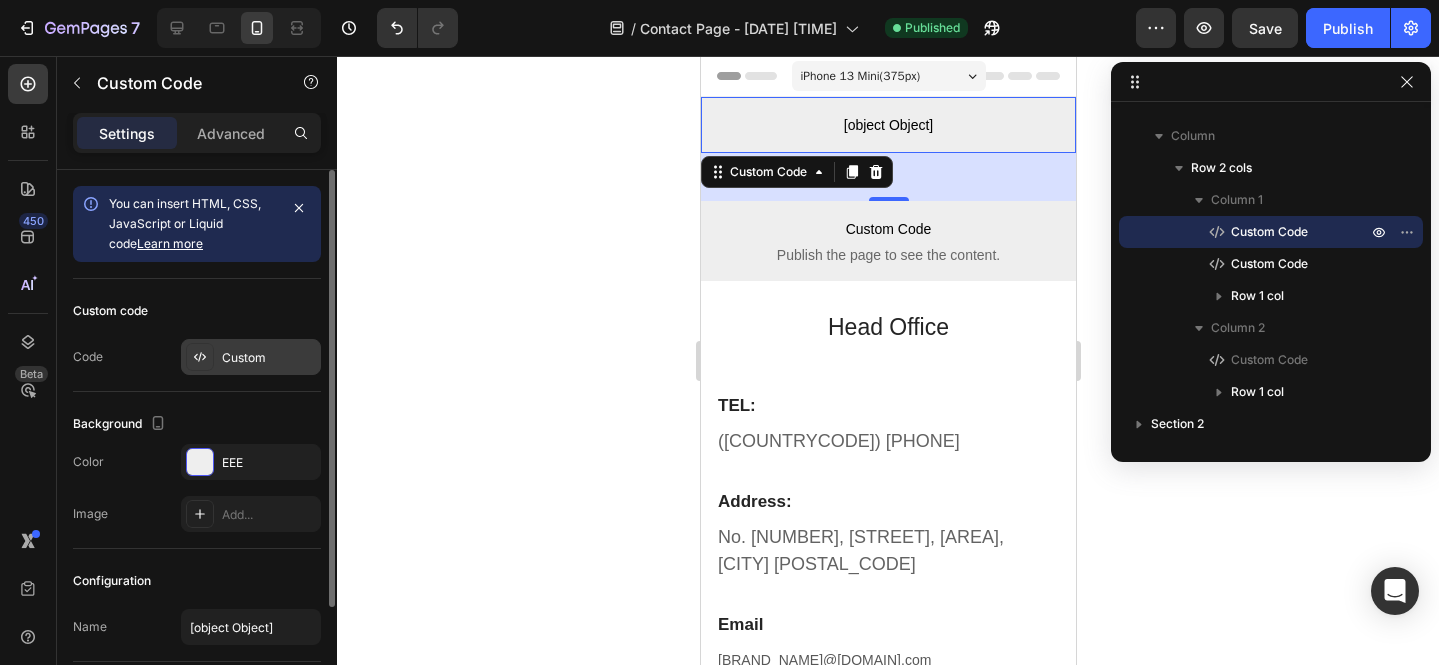click on "Custom" at bounding box center [269, 358] 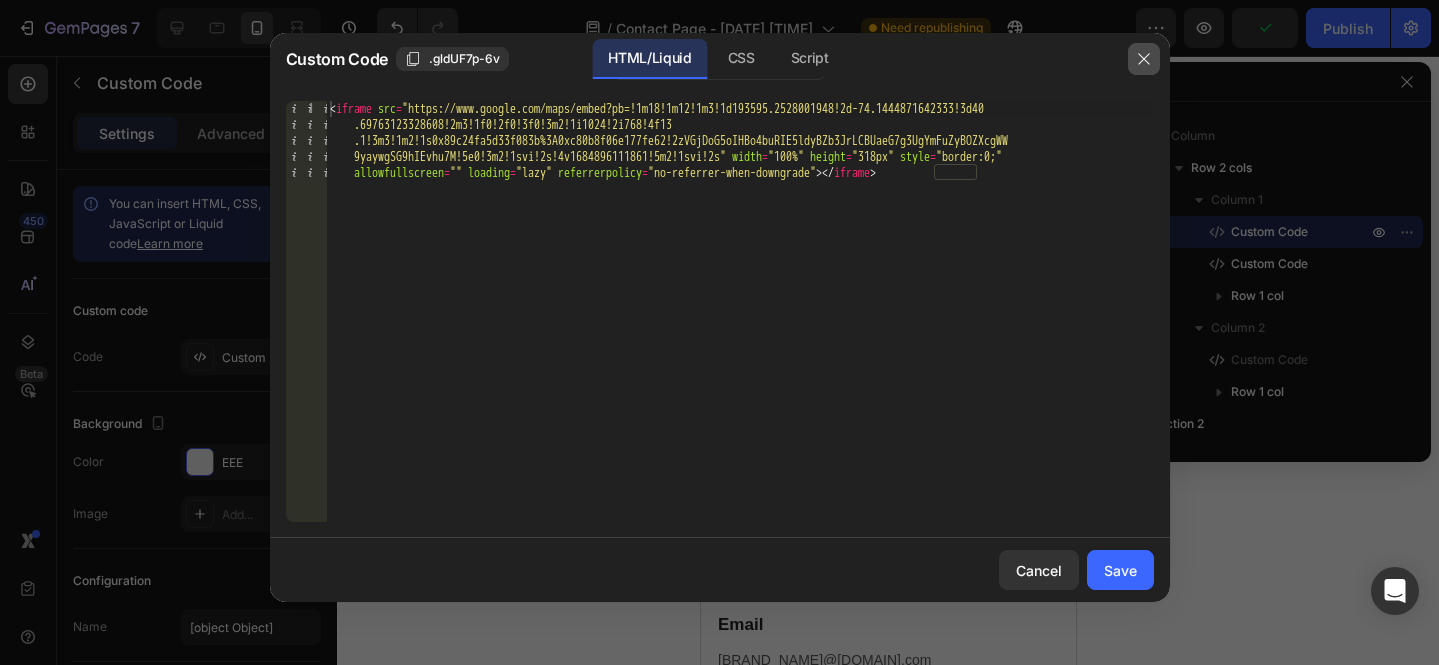 click 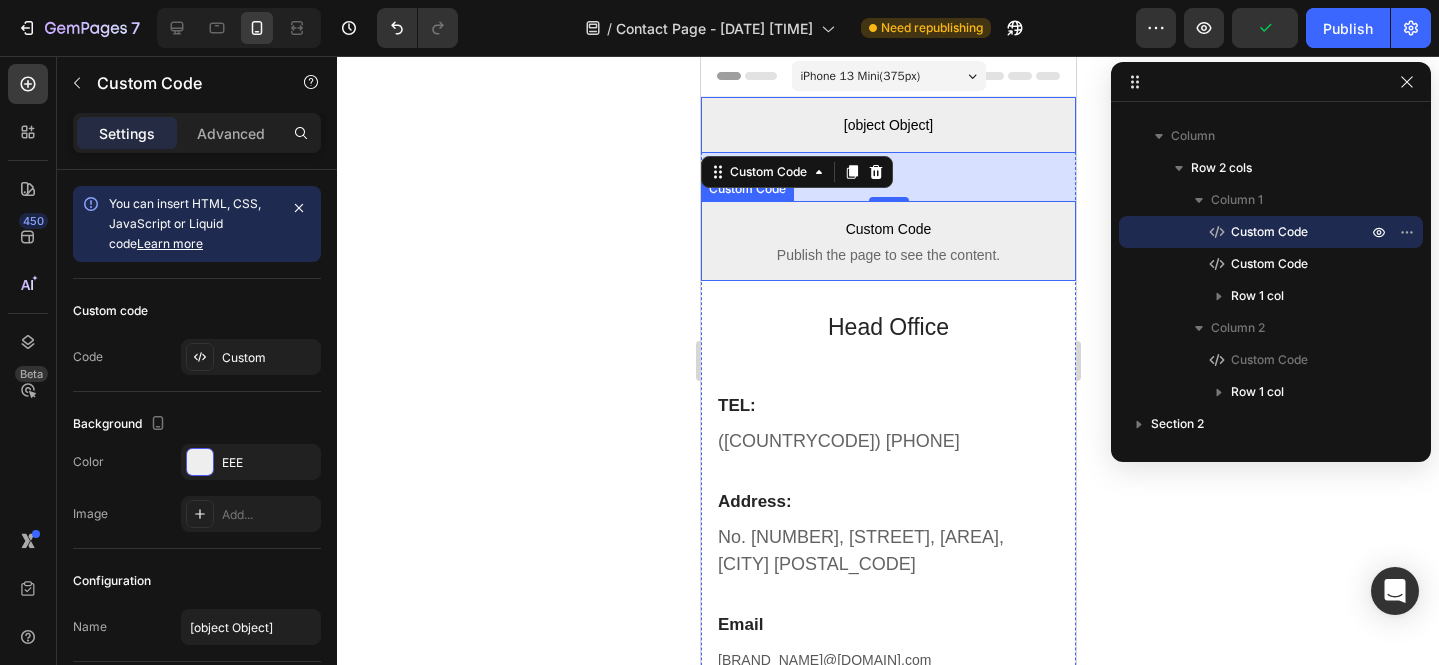 click on "Publish the page to see the content." at bounding box center [887, 255] 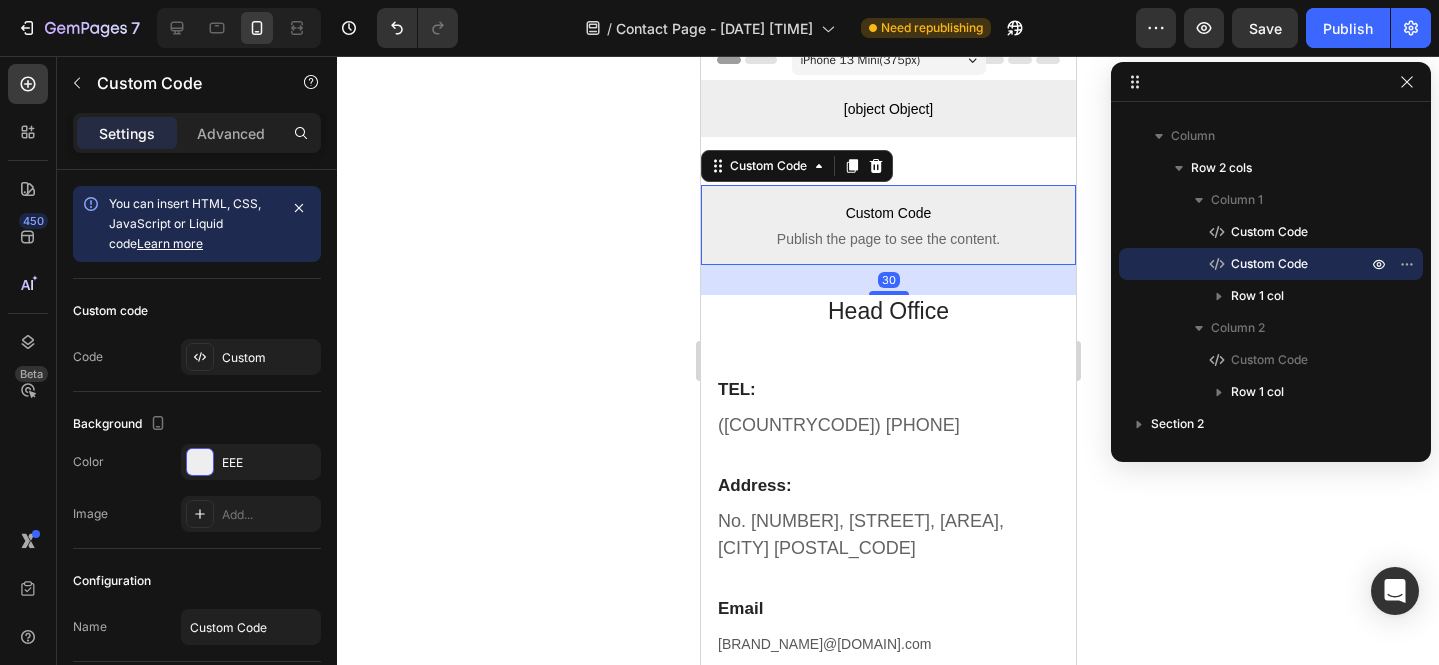 scroll, scrollTop: 38, scrollLeft: 0, axis: vertical 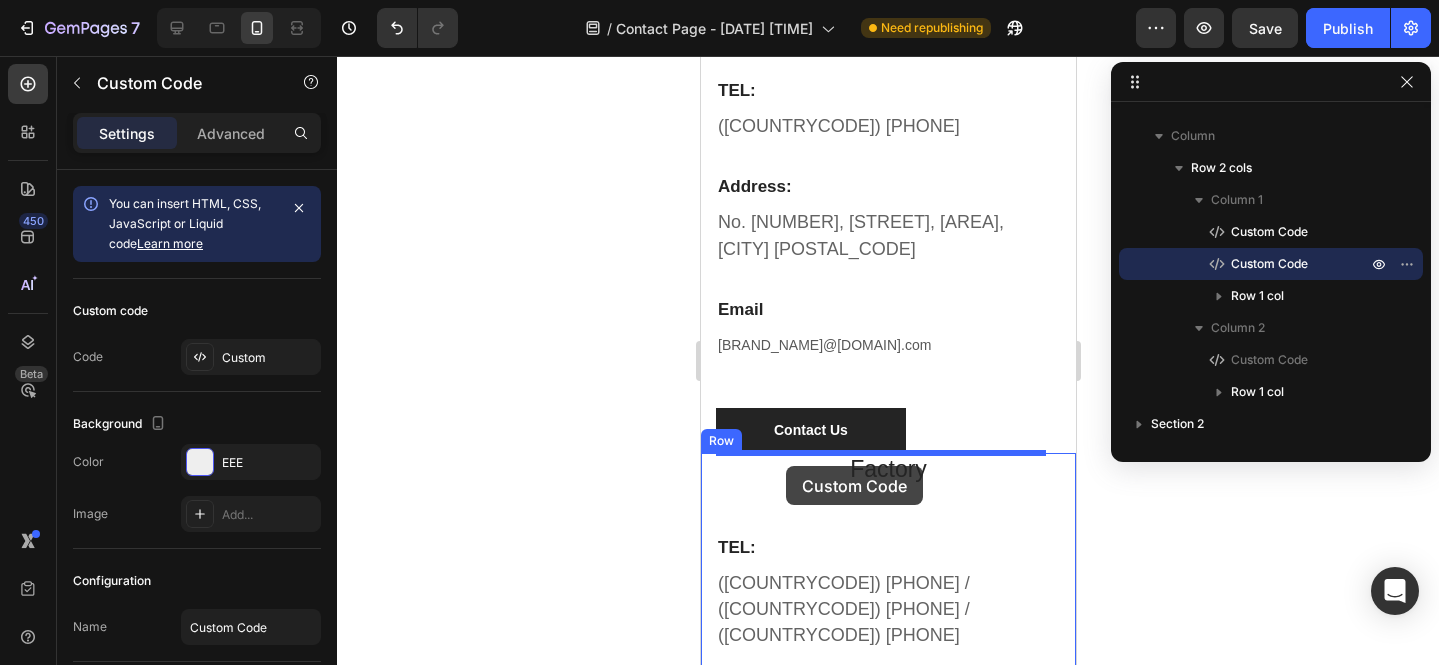 drag, startPoint x: 709, startPoint y: 150, endPoint x: 785, endPoint y: 466, distance: 325.01077 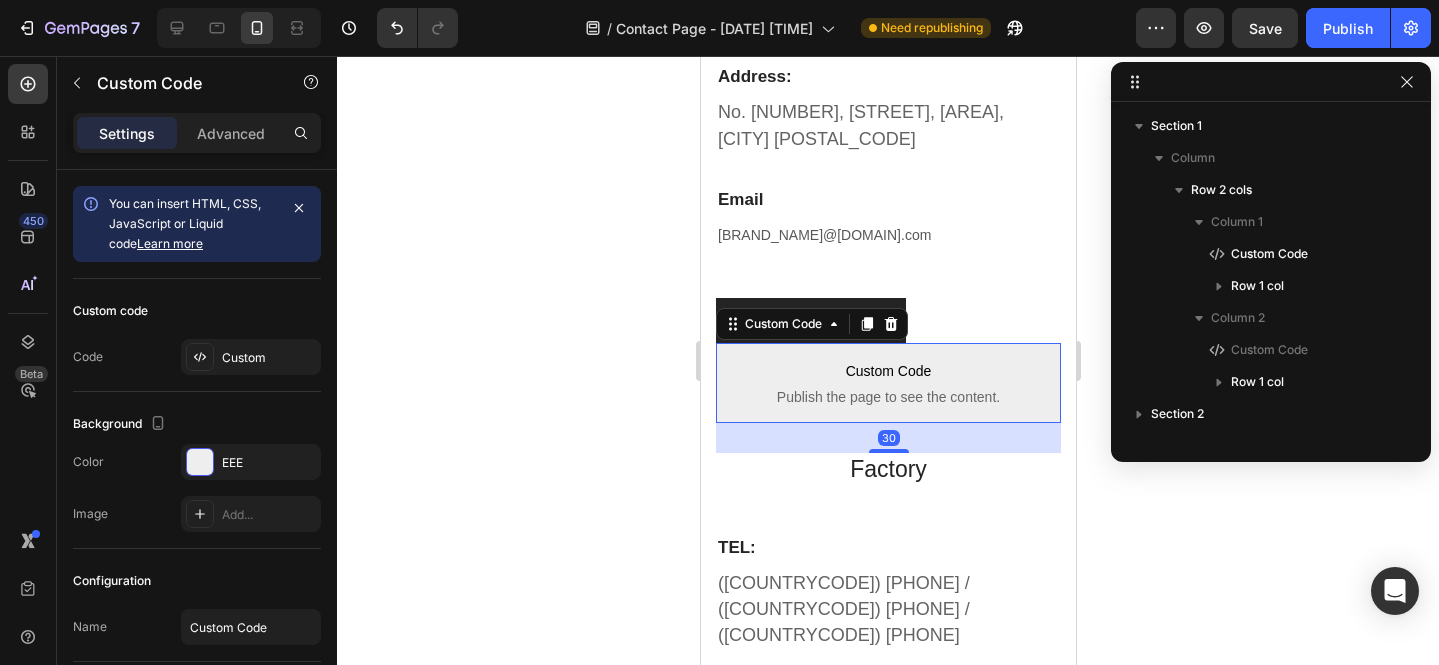 scroll, scrollTop: 205, scrollLeft: 0, axis: vertical 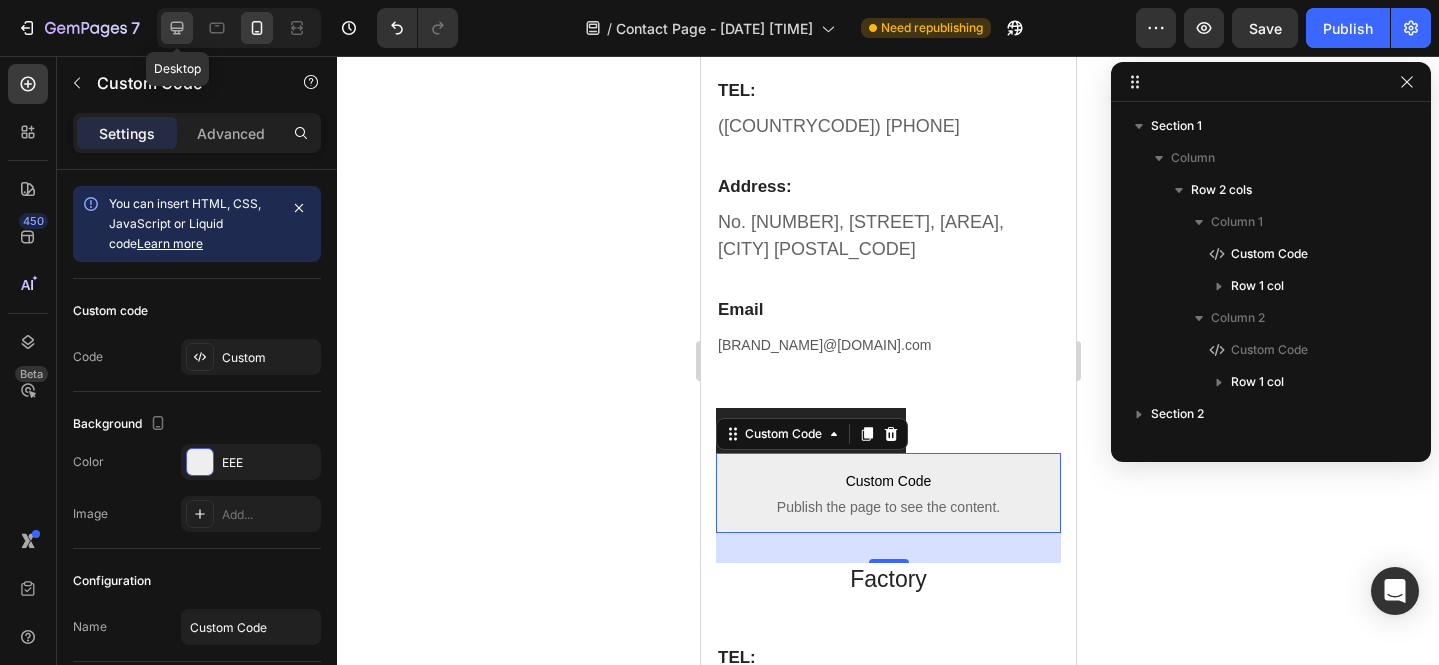 click 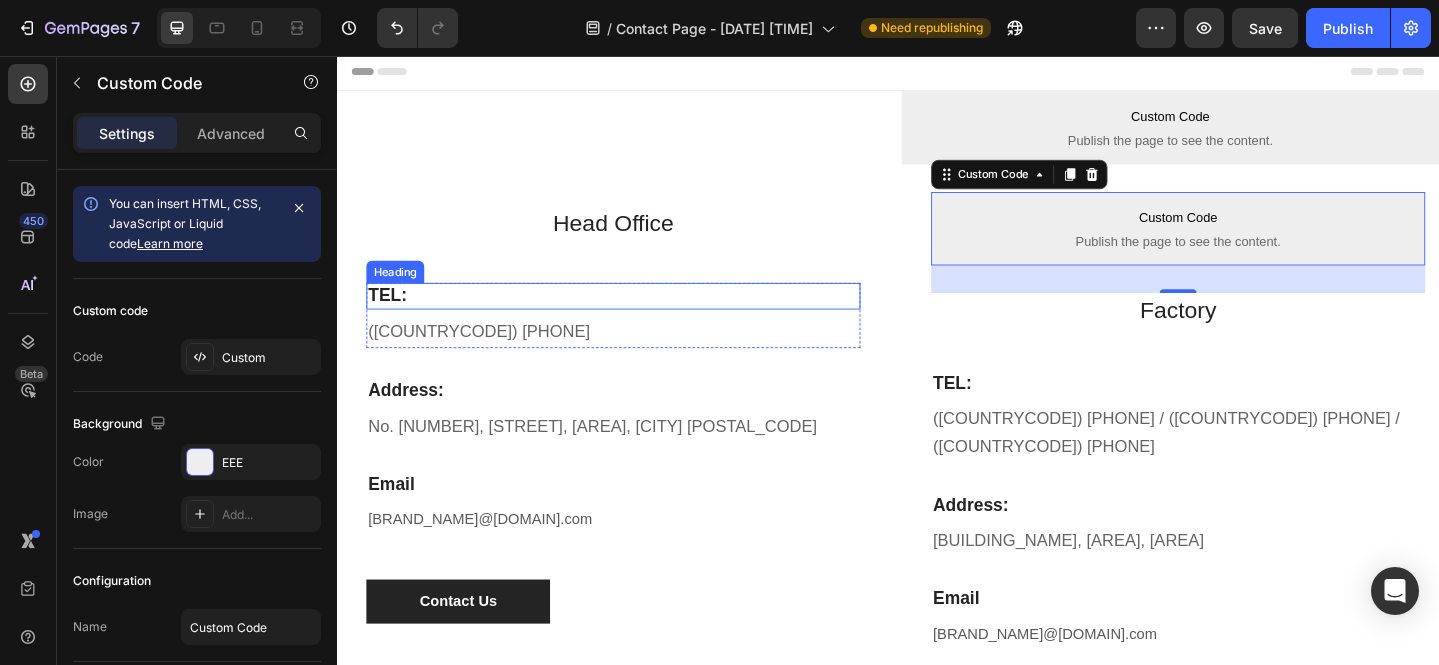 scroll, scrollTop: 0, scrollLeft: 0, axis: both 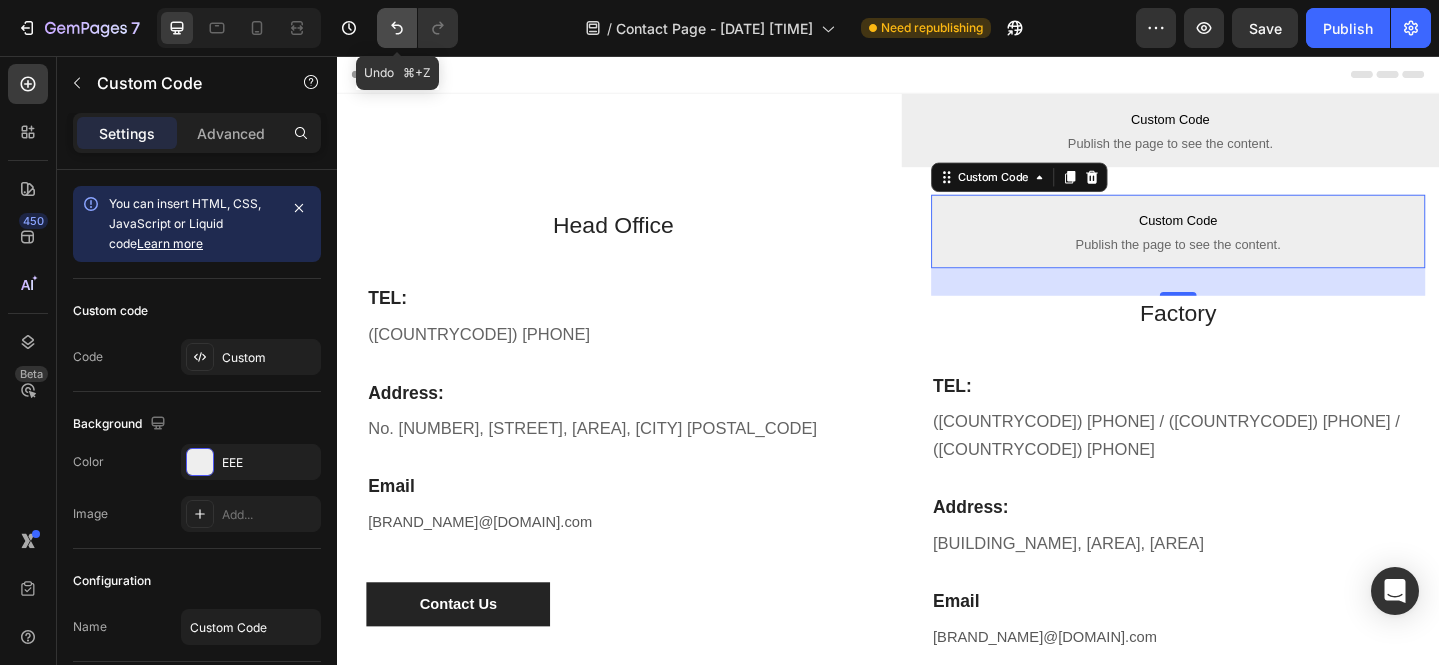 click 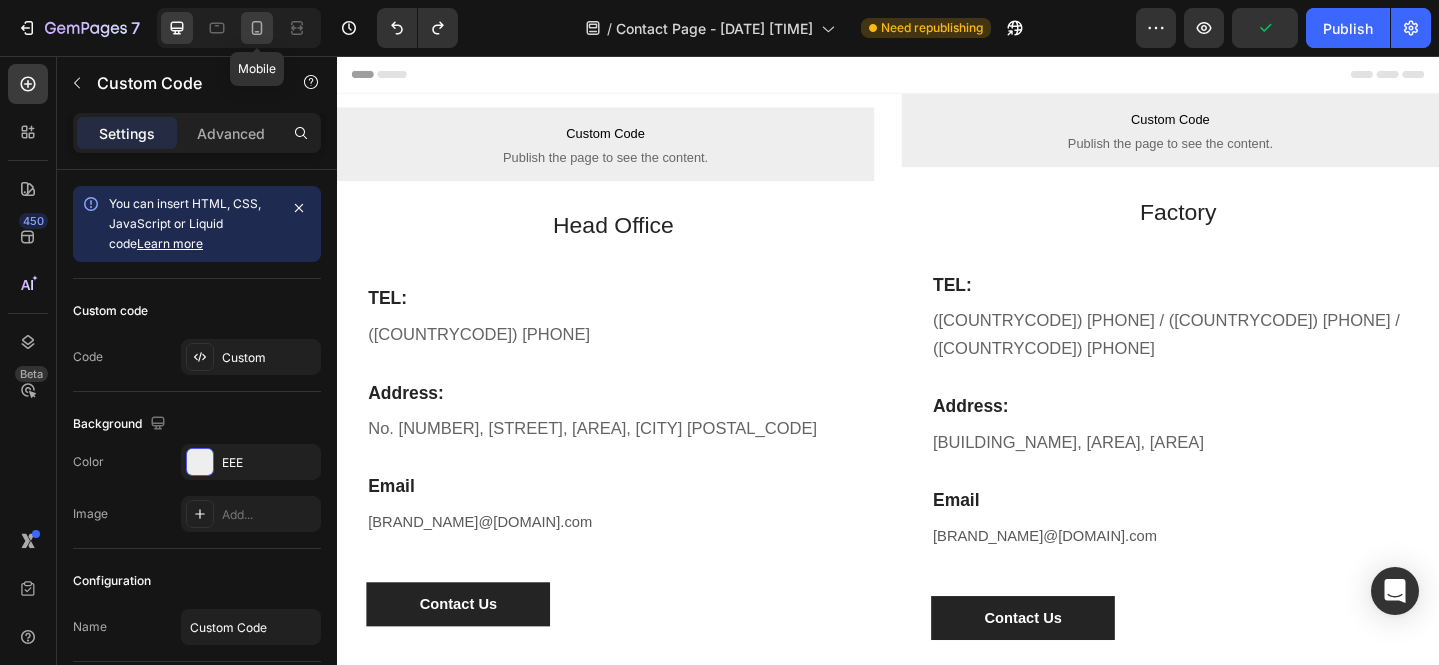 click 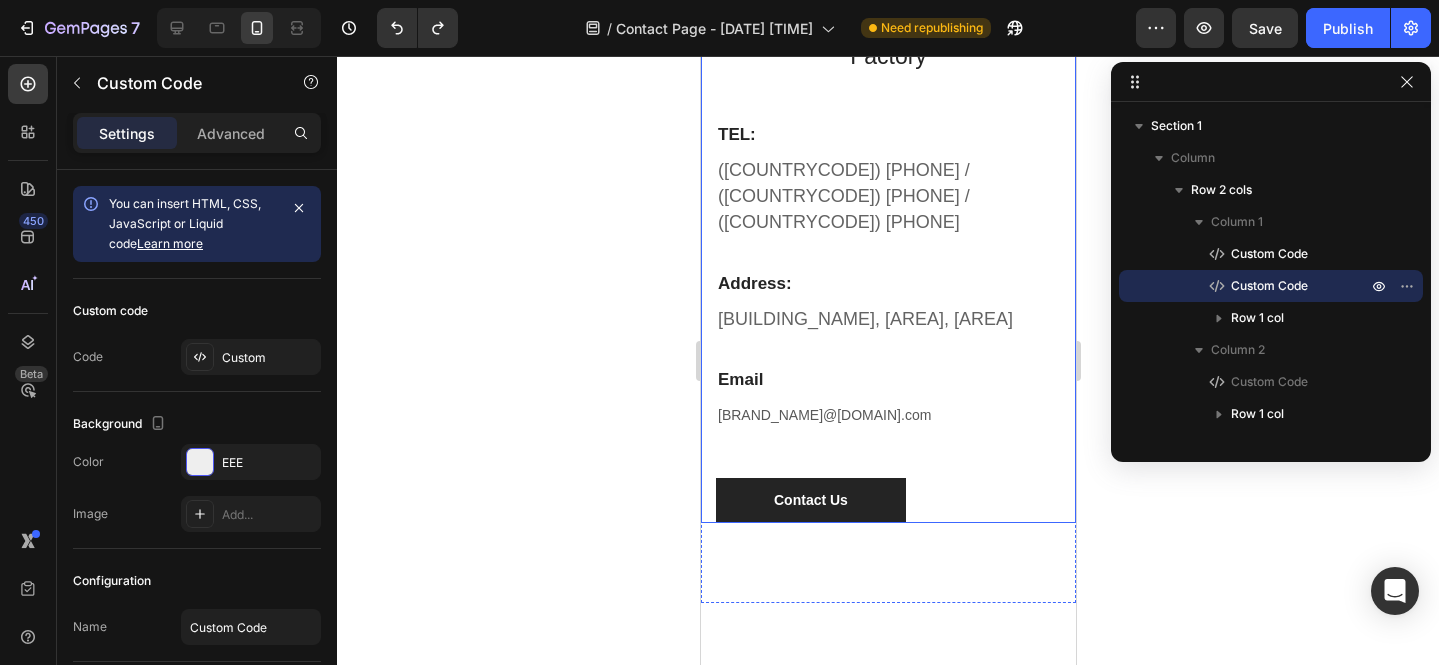scroll, scrollTop: 846, scrollLeft: 0, axis: vertical 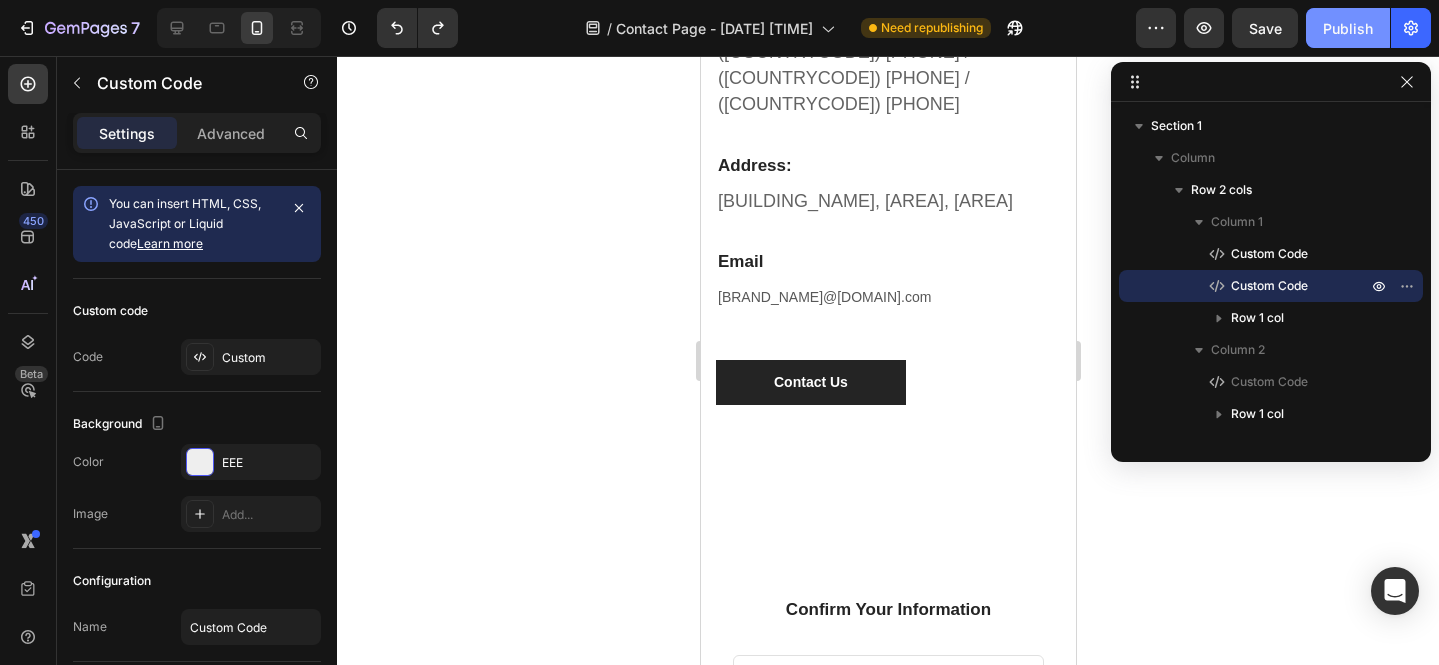 click on "Publish" 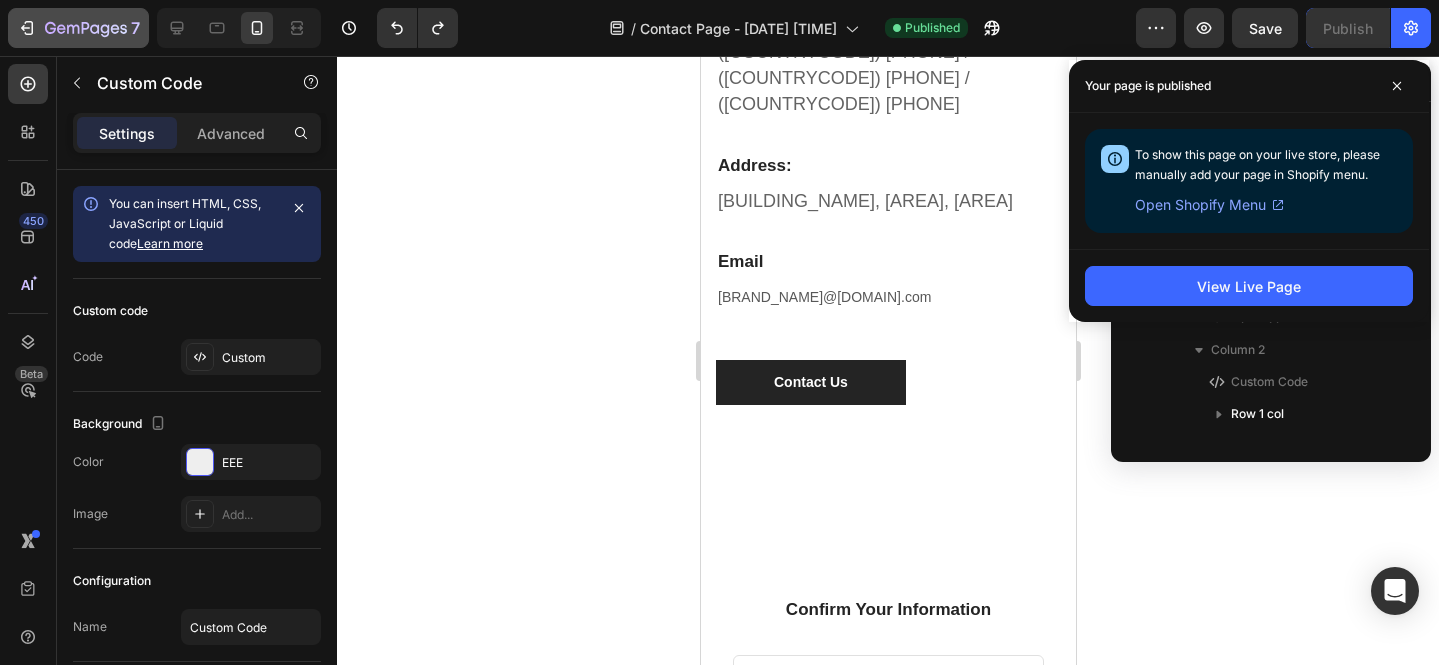 click 